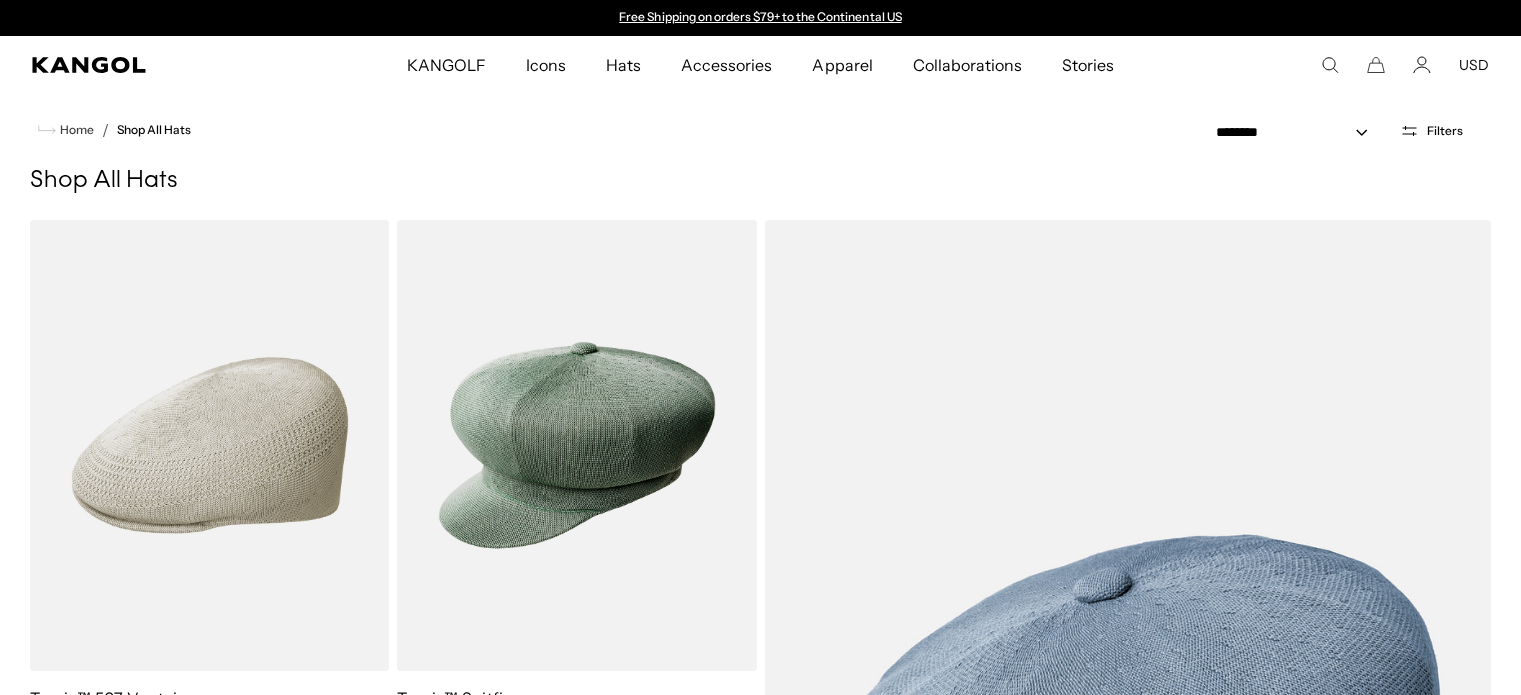scroll, scrollTop: 0, scrollLeft: 0, axis: both 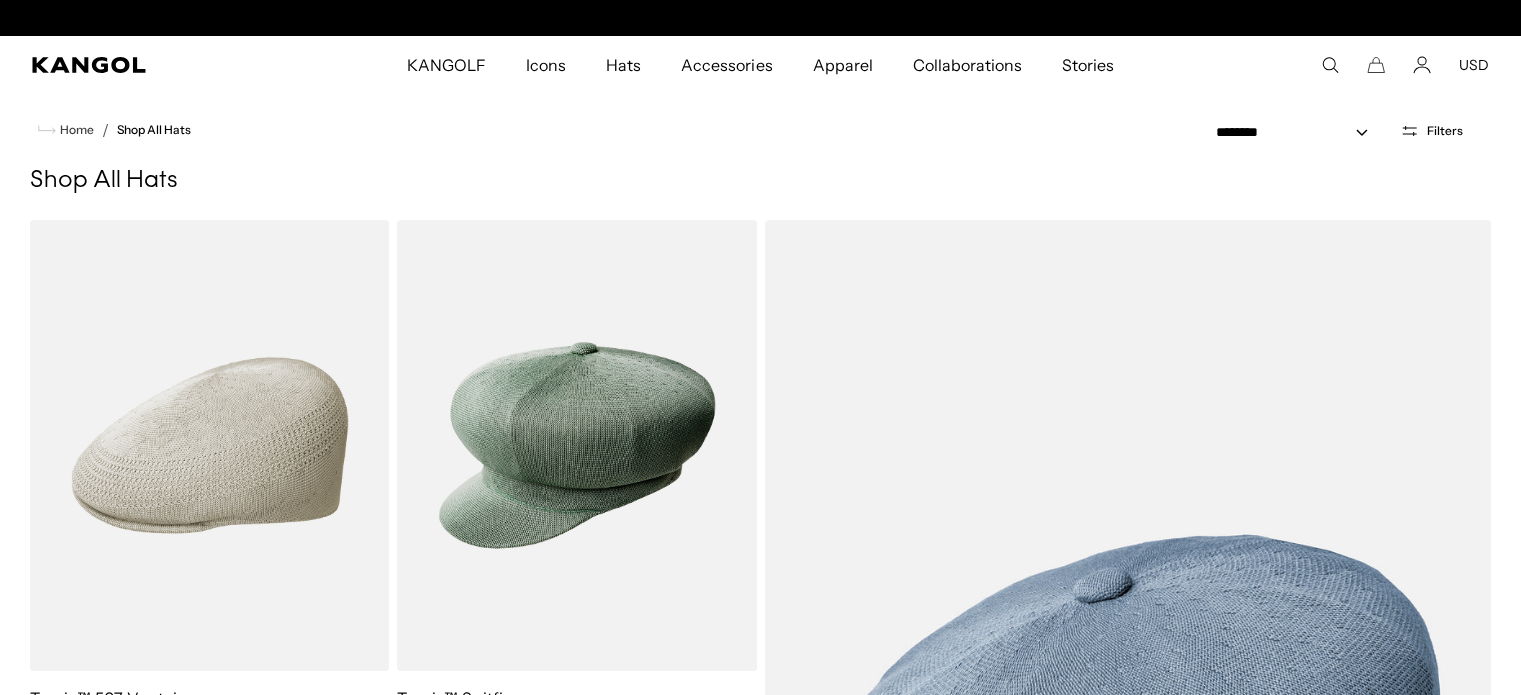 click 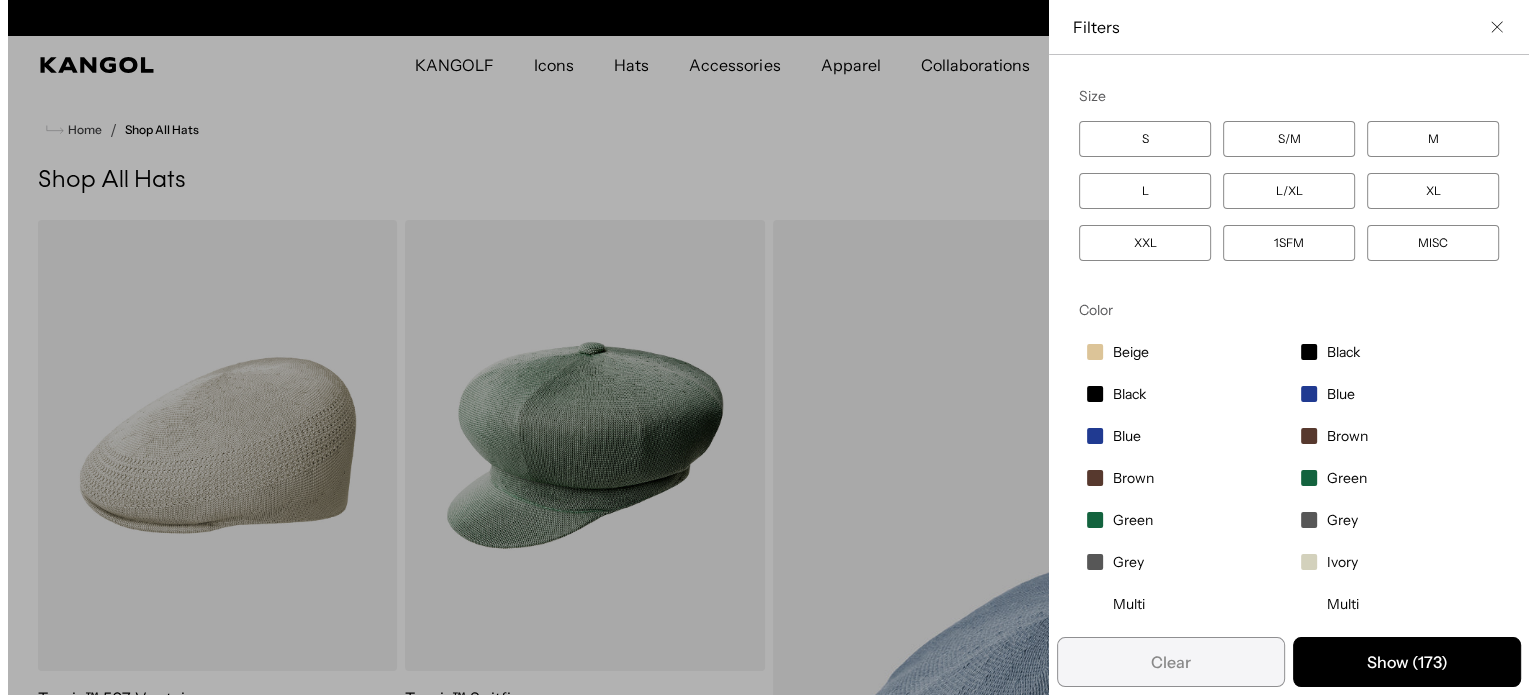 scroll, scrollTop: 0, scrollLeft: 0, axis: both 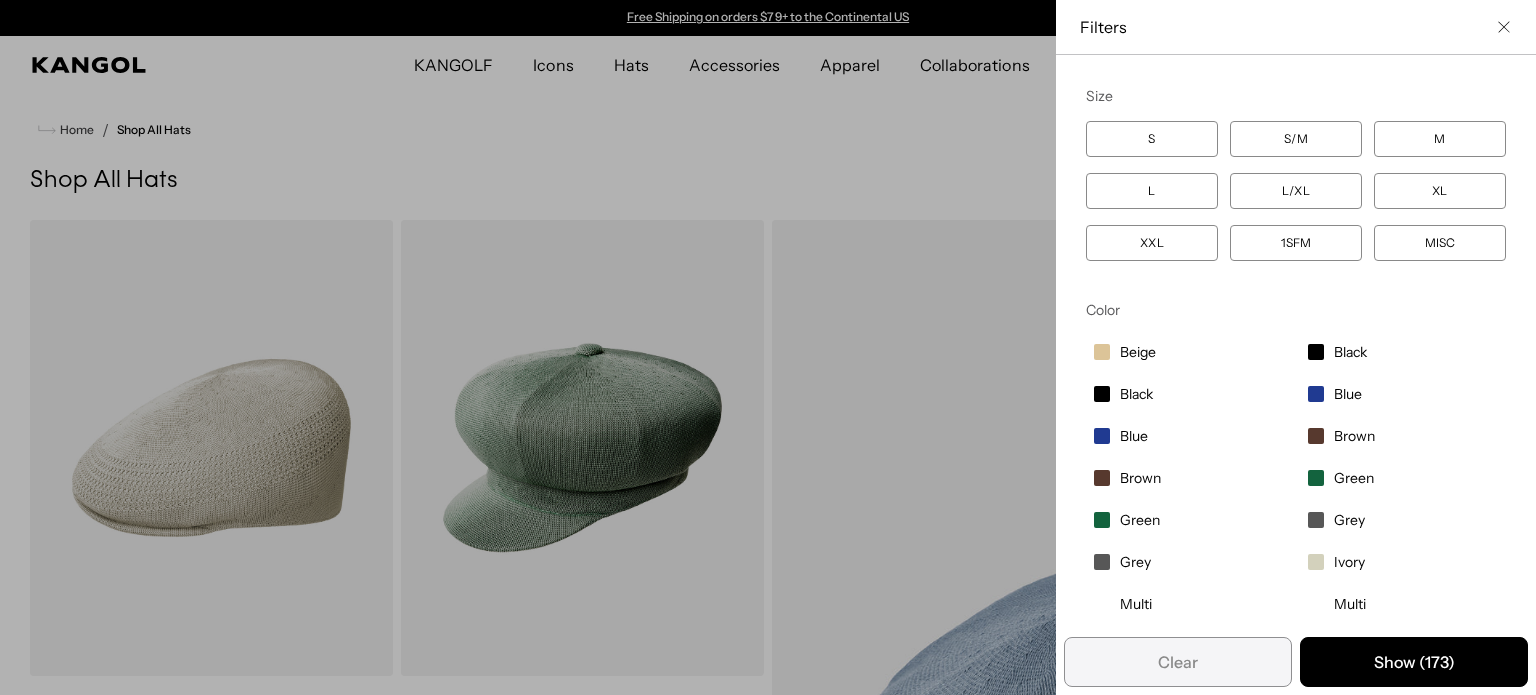 click on "L" at bounding box center [1152, 191] 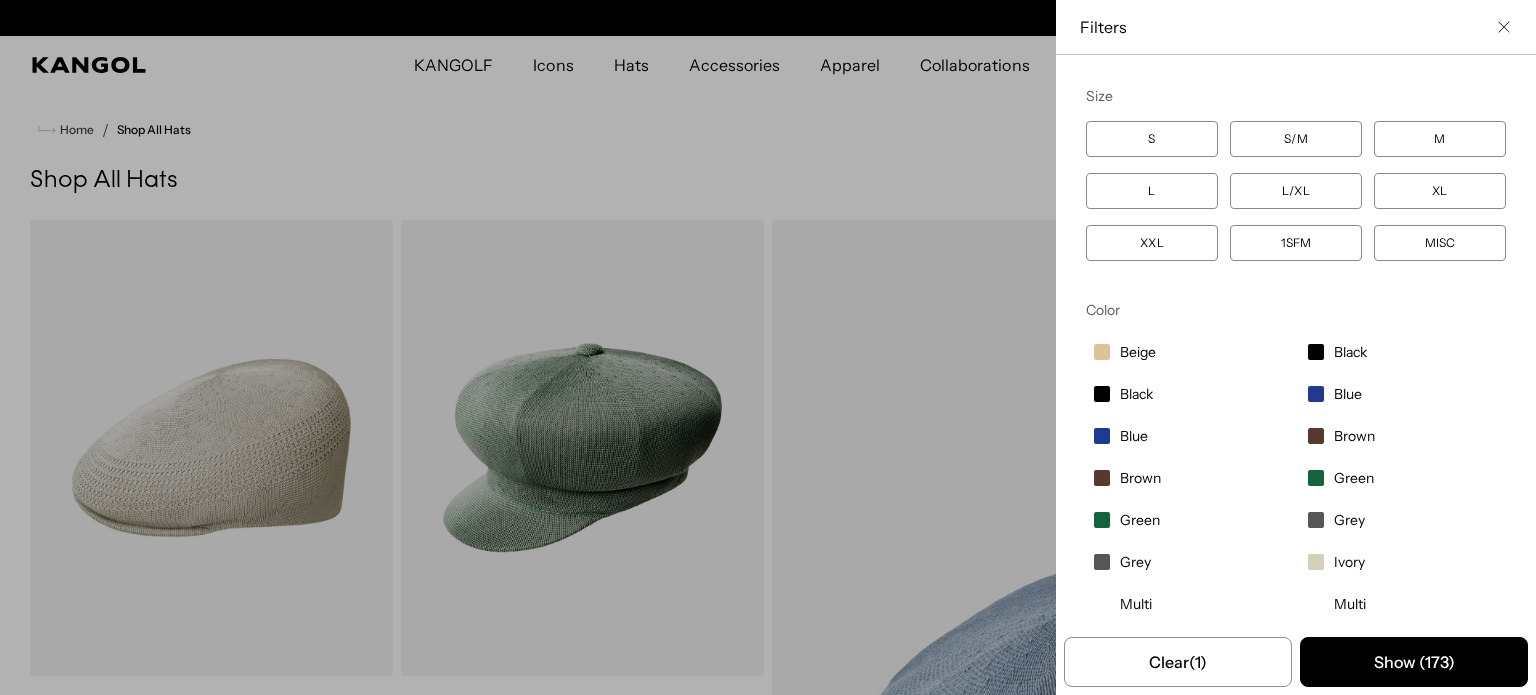 scroll, scrollTop: 0, scrollLeft: 412, axis: horizontal 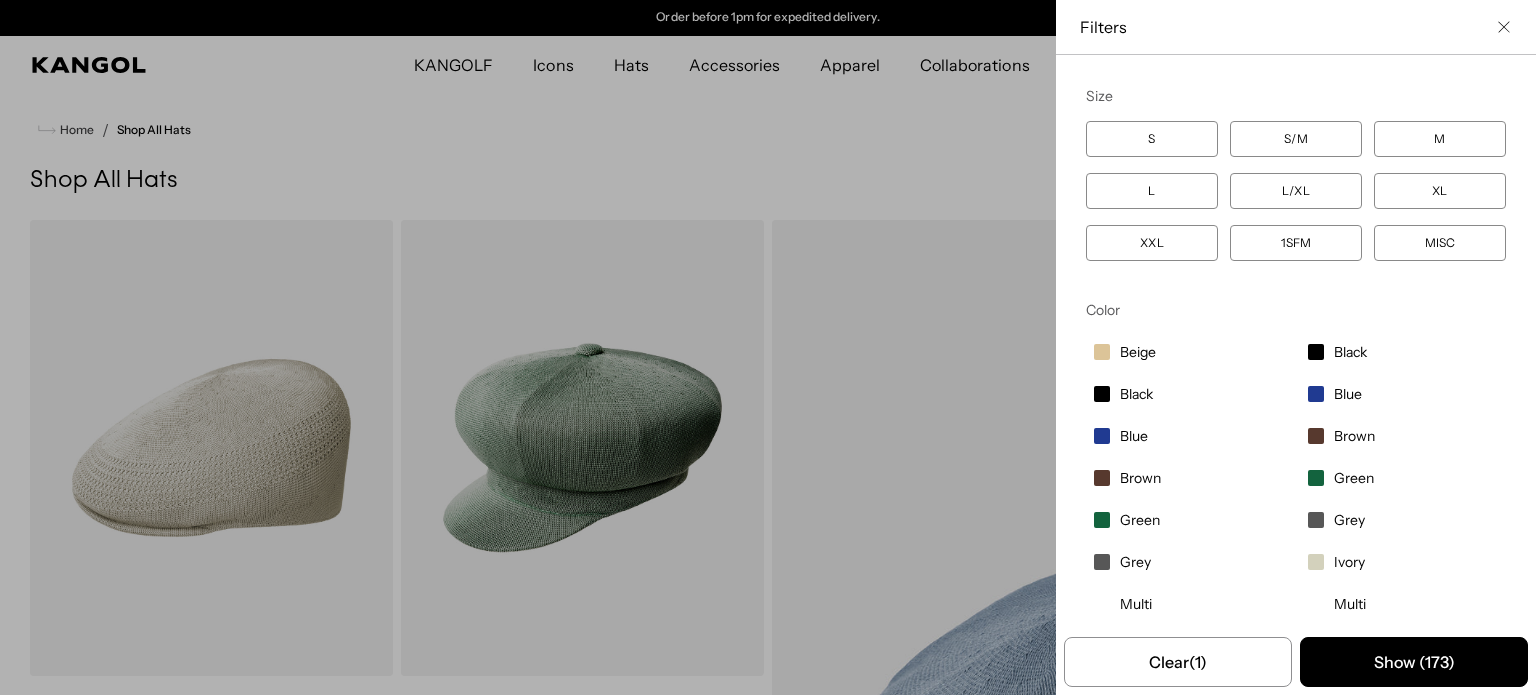 click on "L" at bounding box center [1152, 191] 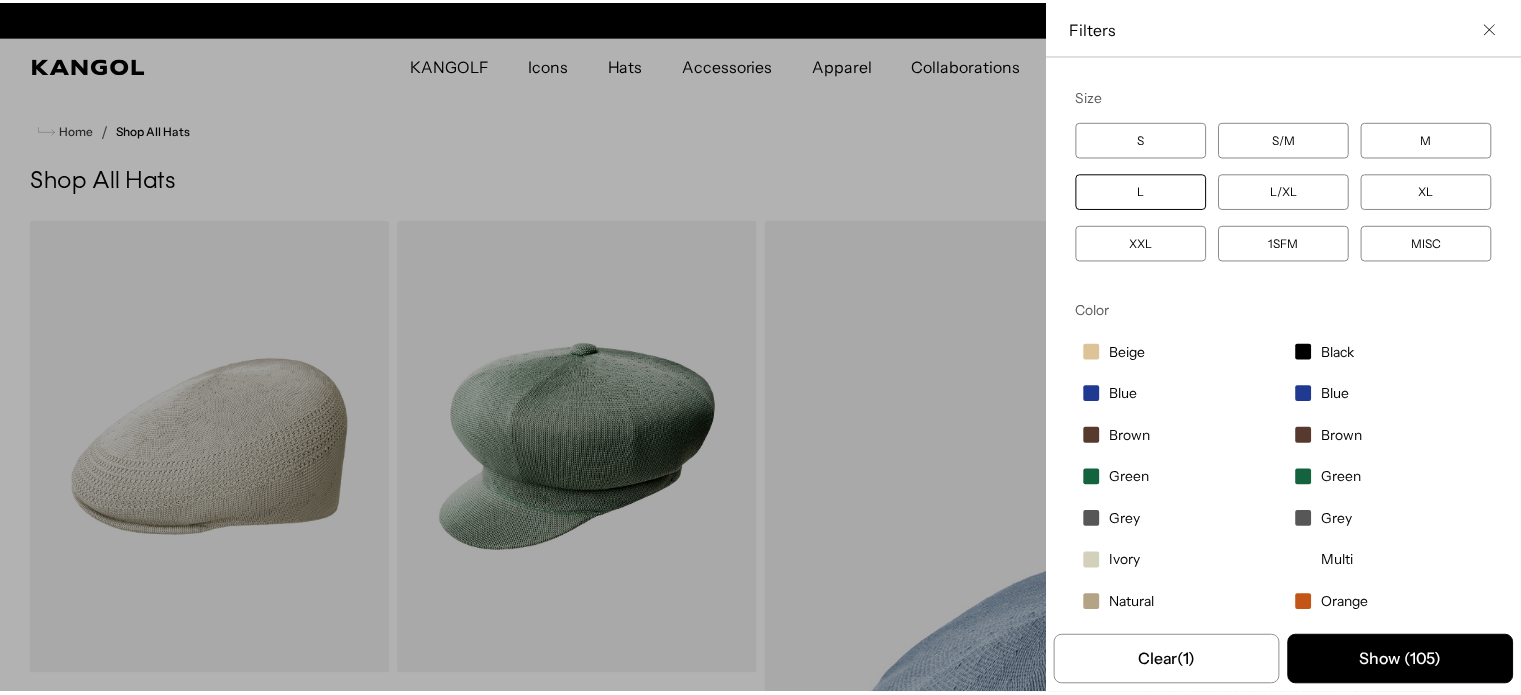 scroll, scrollTop: 0, scrollLeft: 0, axis: both 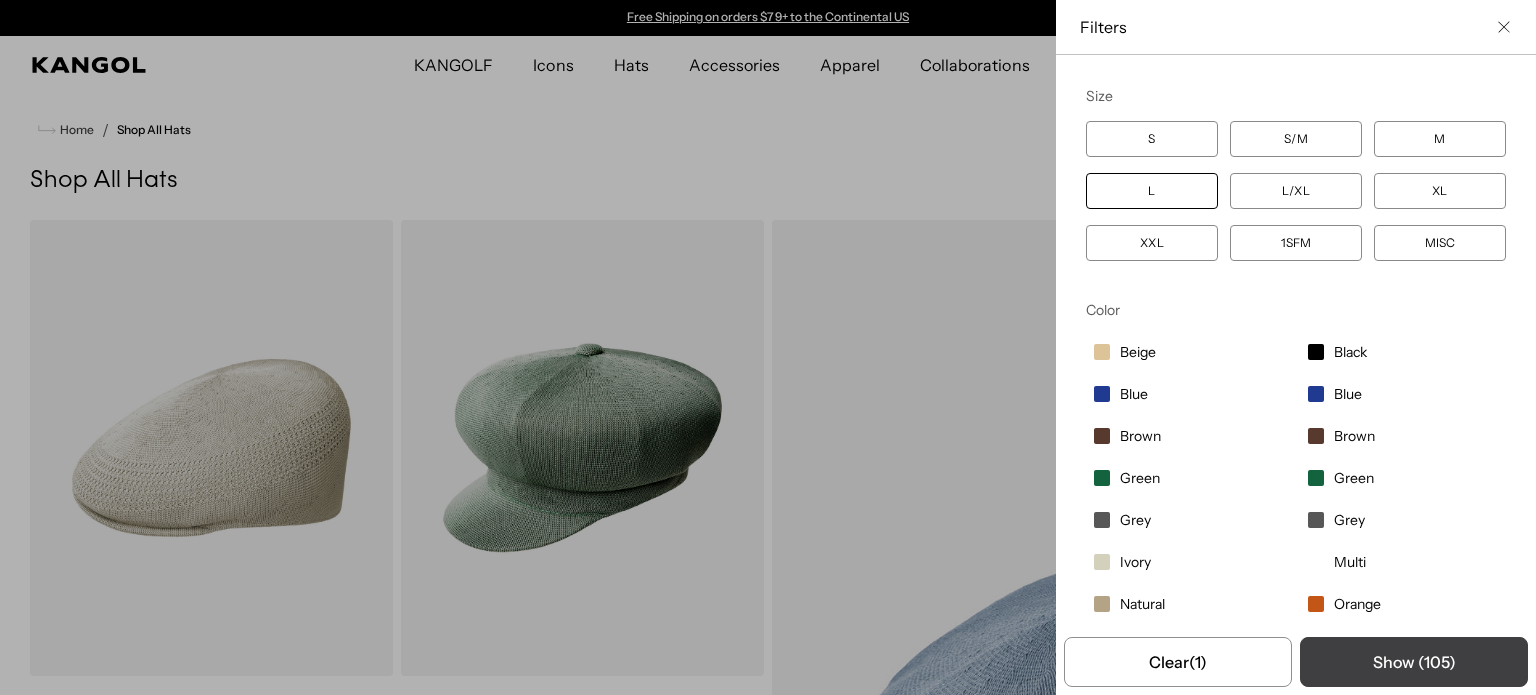 click on "Show ( 105 )" at bounding box center [1414, 662] 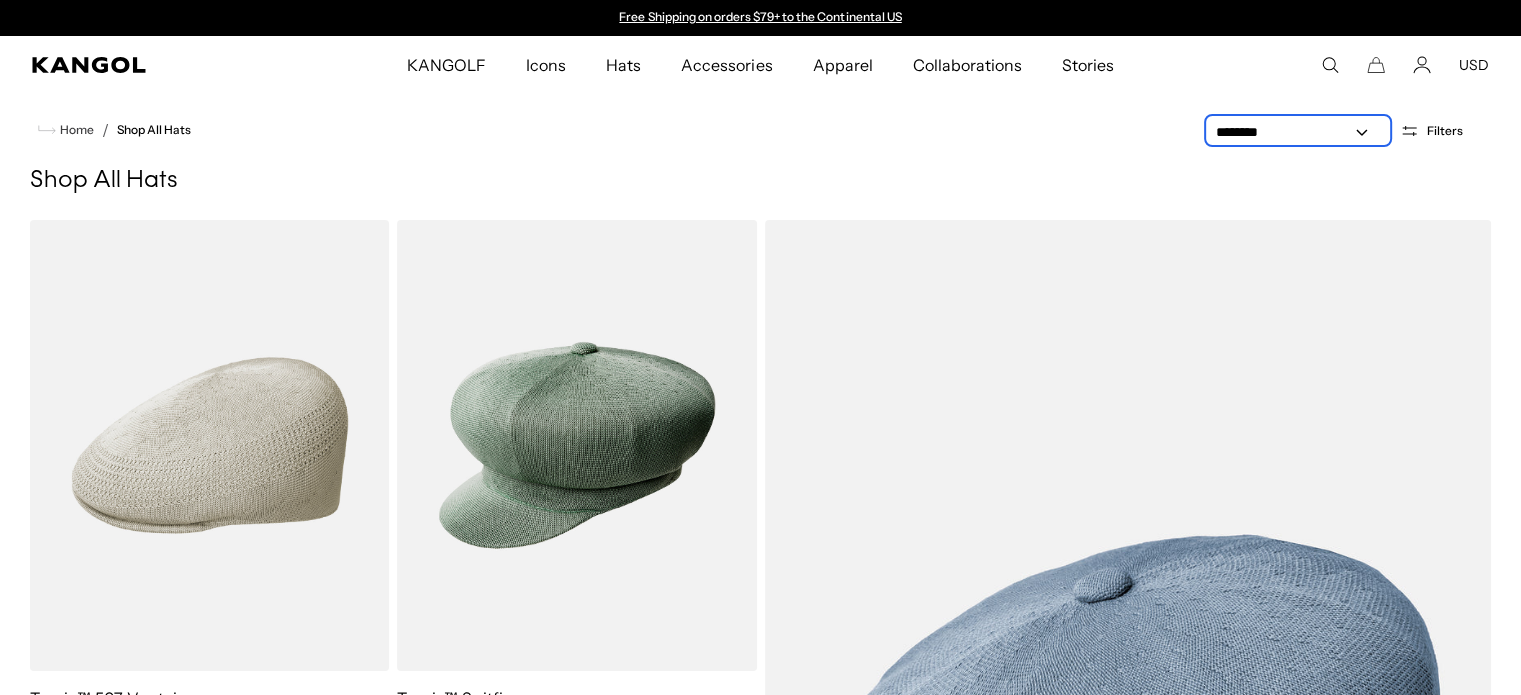 click on "**********" at bounding box center (1298, 132) 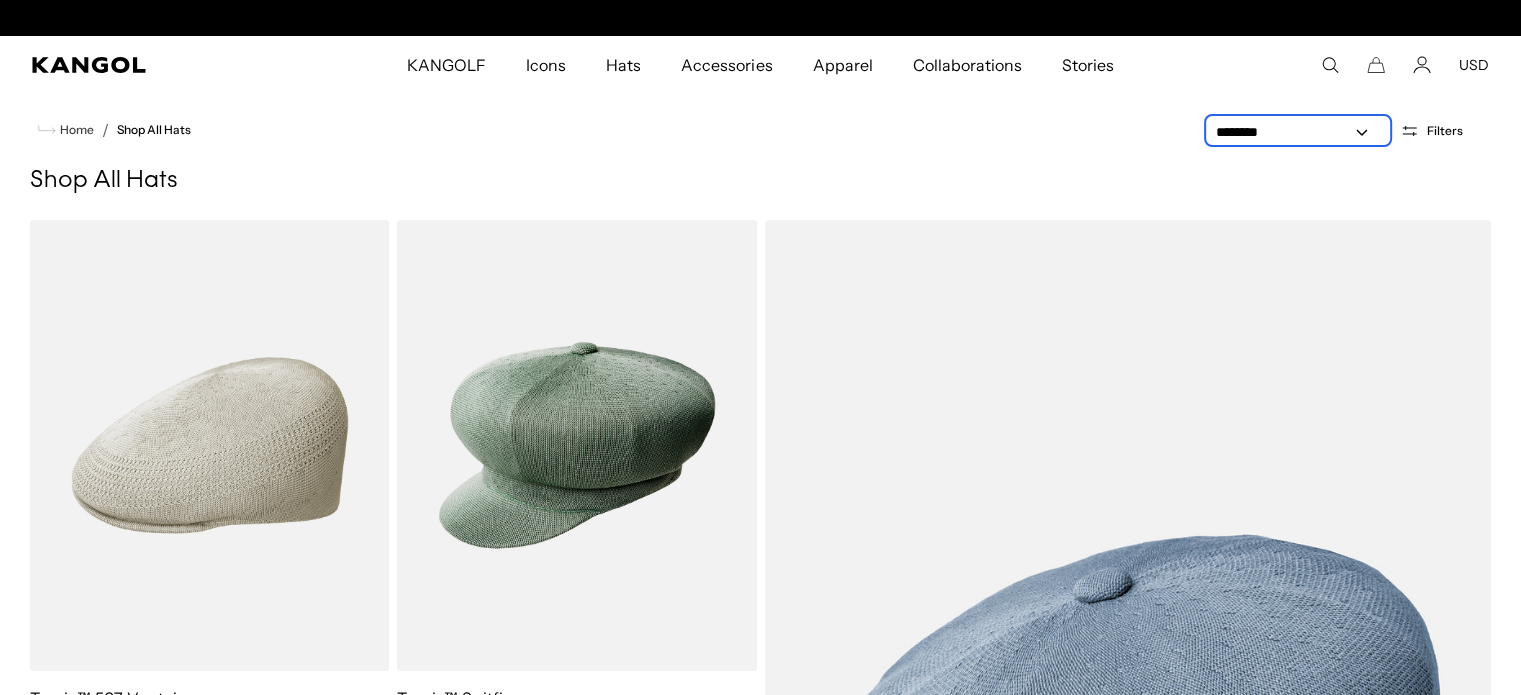 scroll, scrollTop: 0, scrollLeft: 412, axis: horizontal 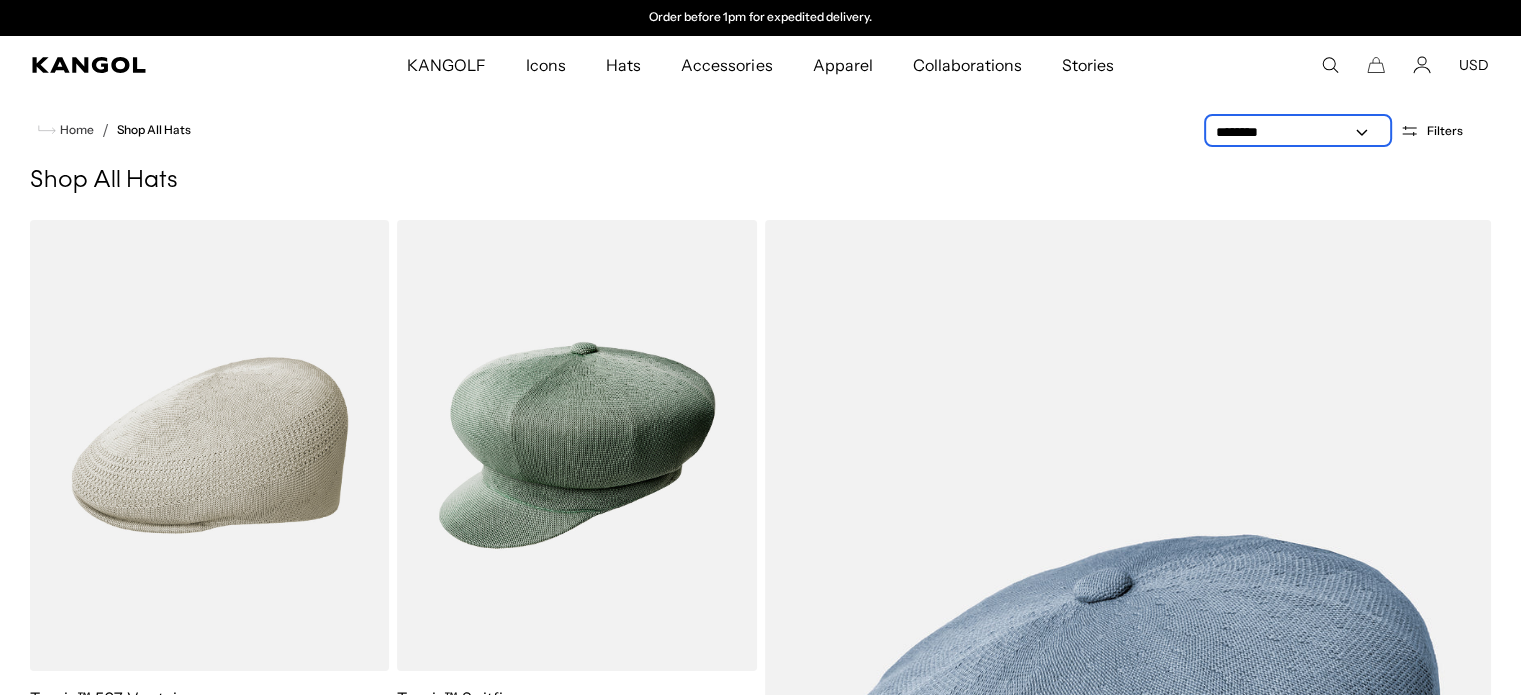 select on "*****" 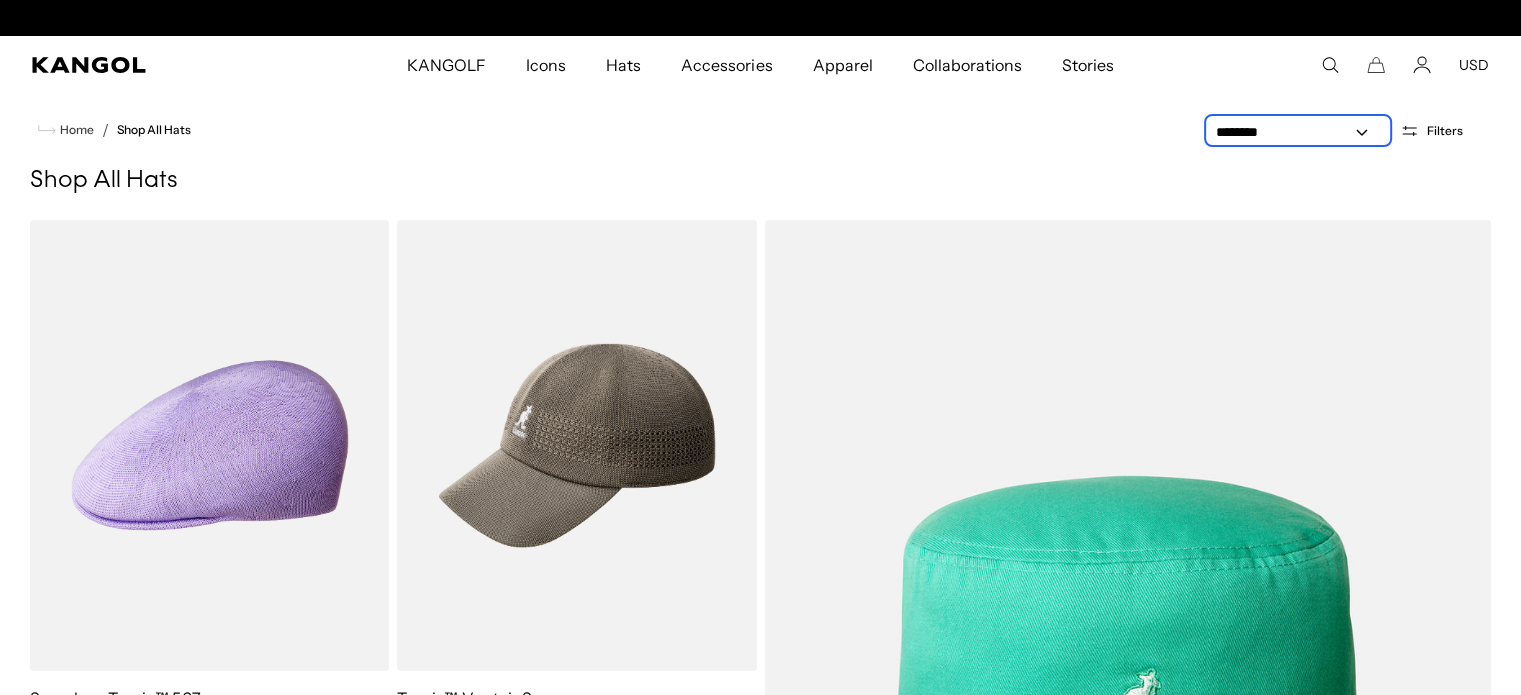 scroll, scrollTop: 0, scrollLeft: 412, axis: horizontal 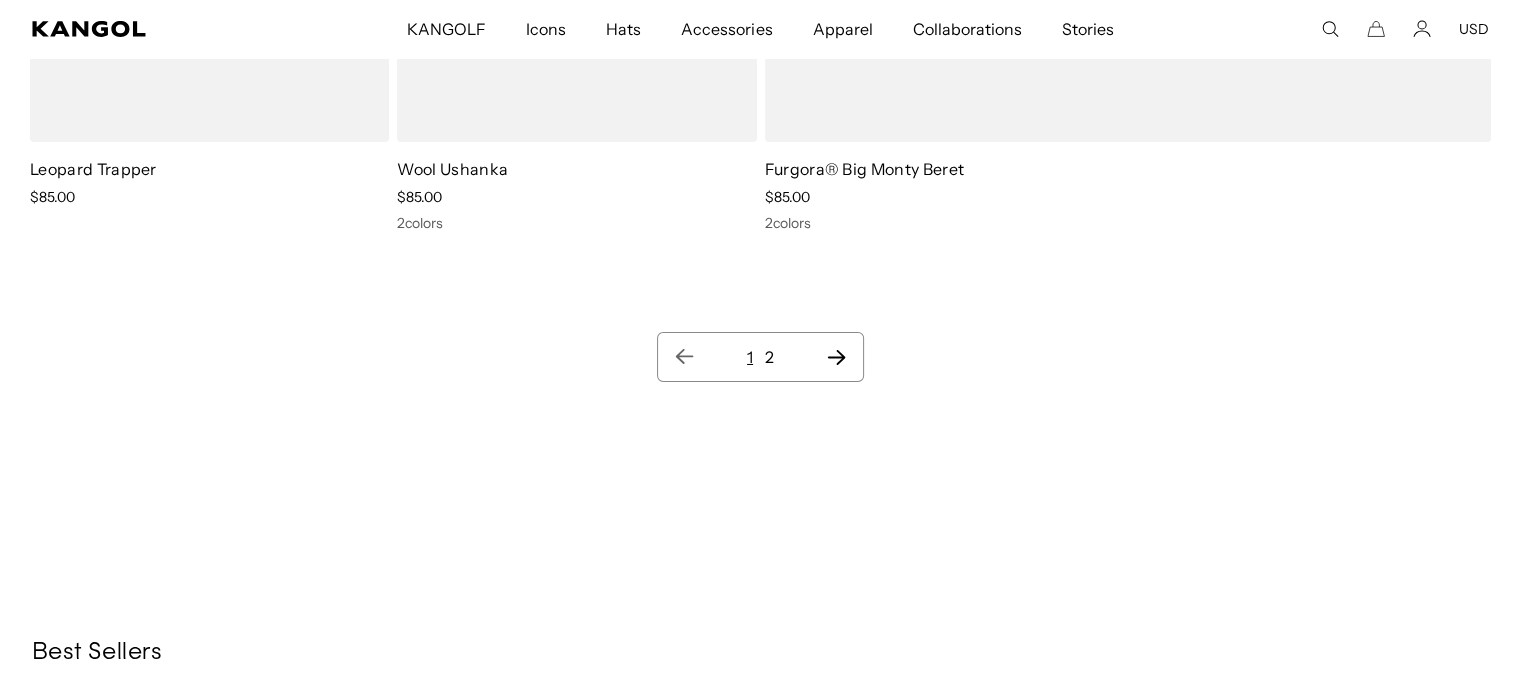 click 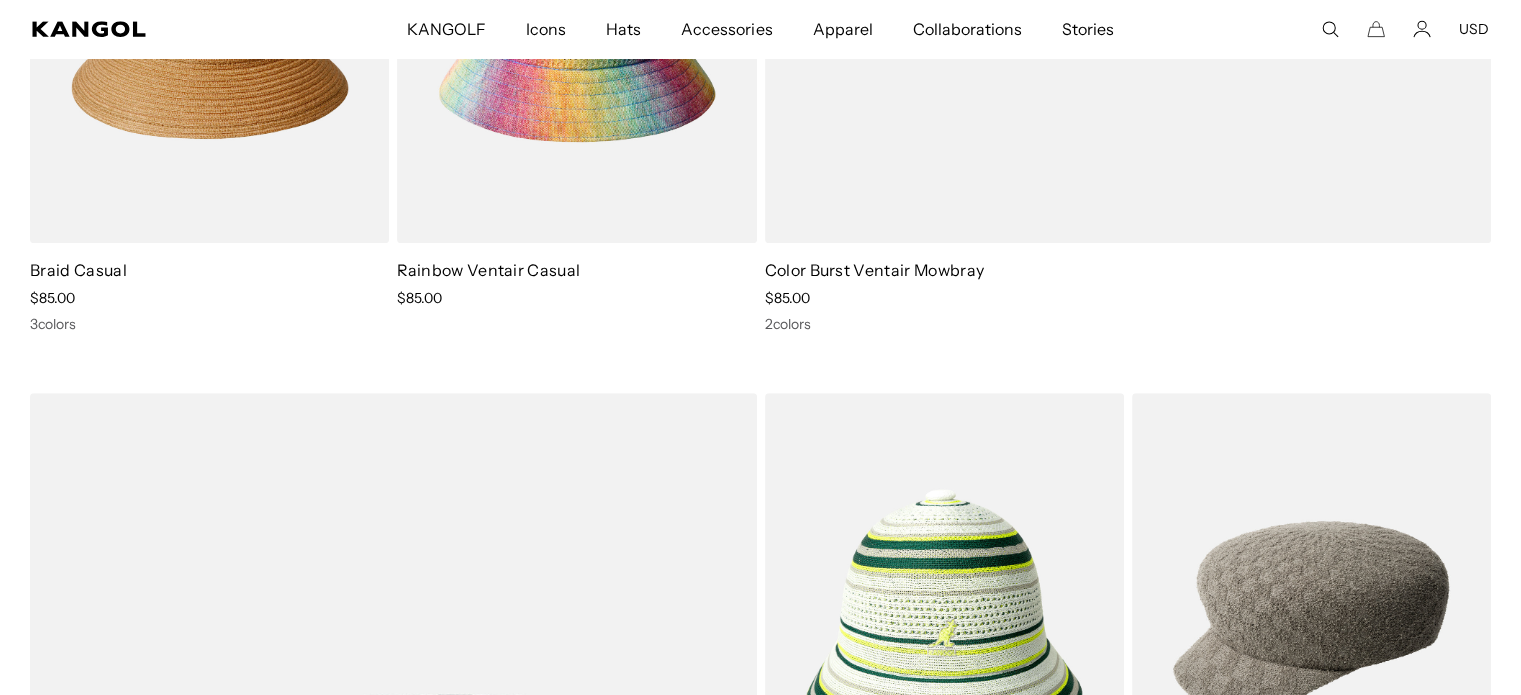 click on "Hats" at bounding box center [623, 29] 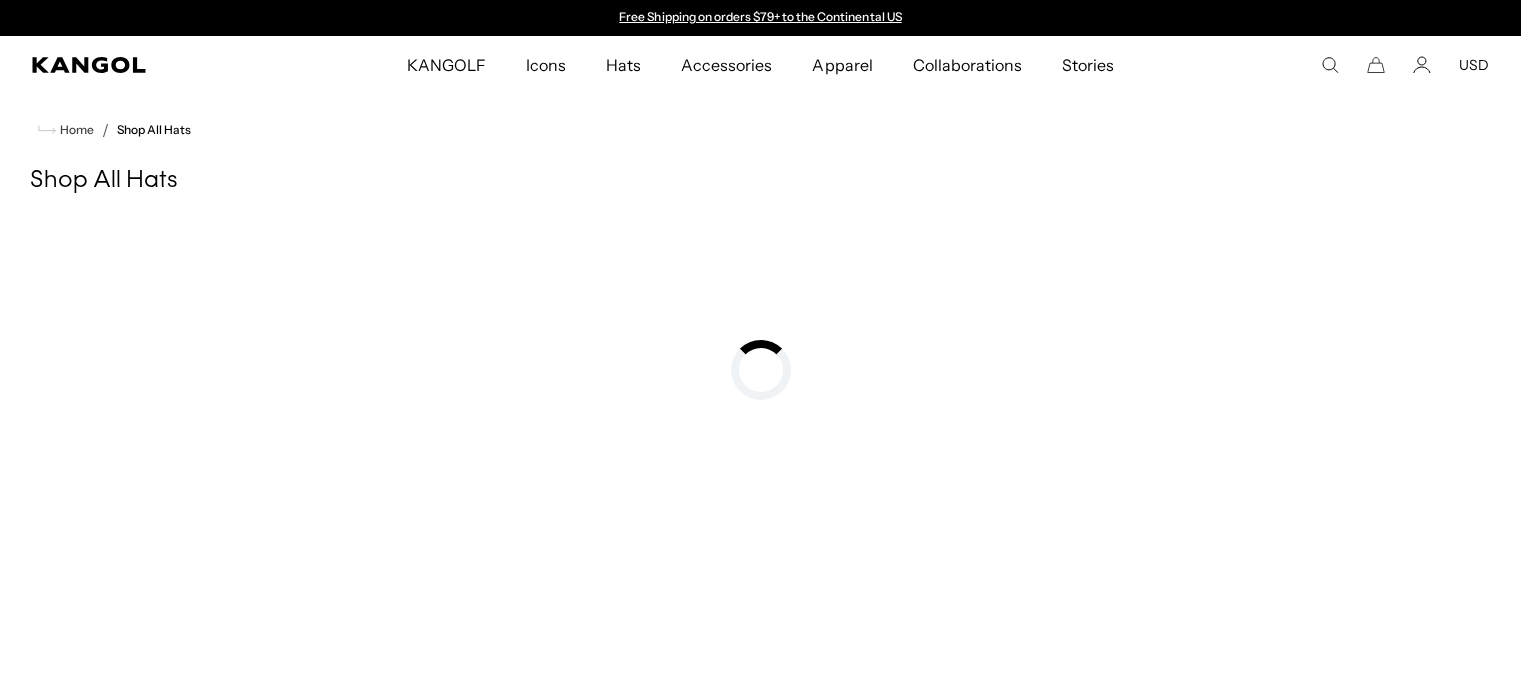 scroll, scrollTop: 0, scrollLeft: 0, axis: both 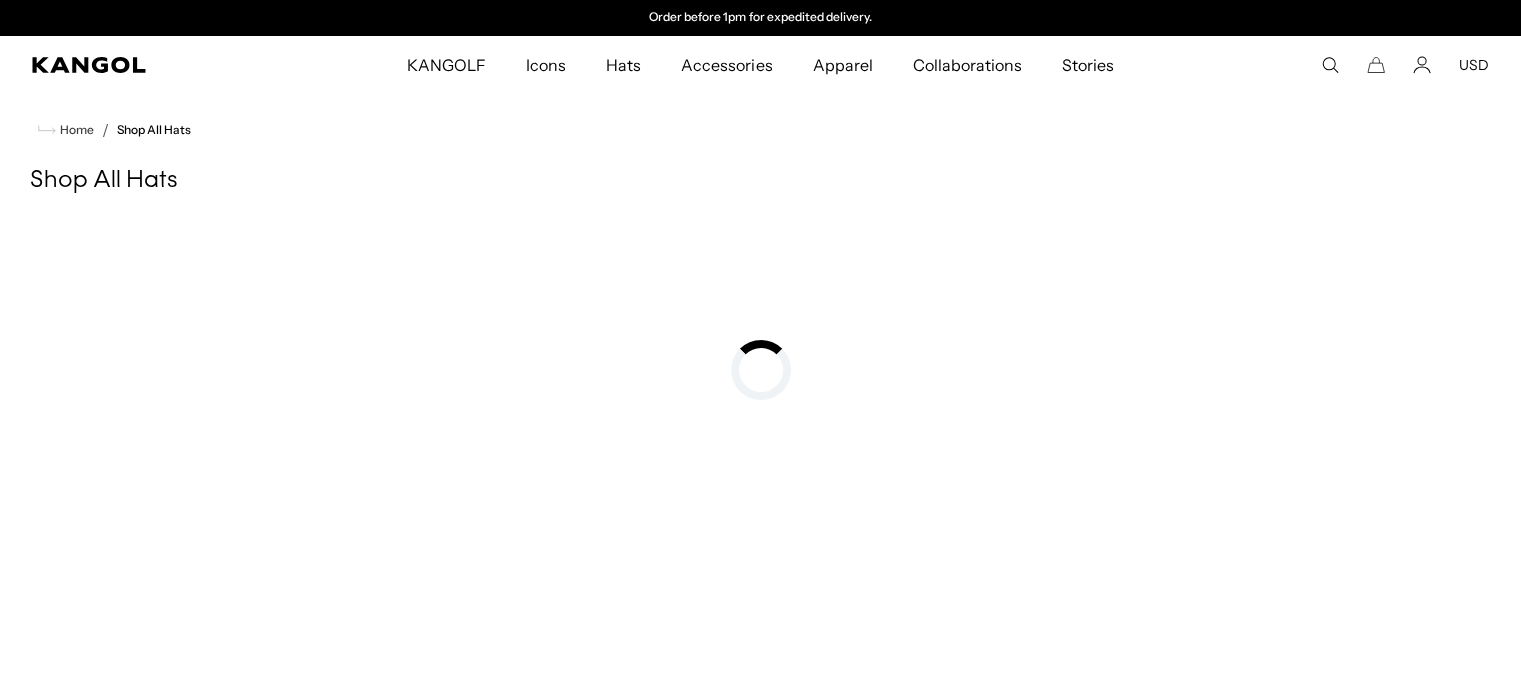 click on "Icons" at bounding box center [546, 65] 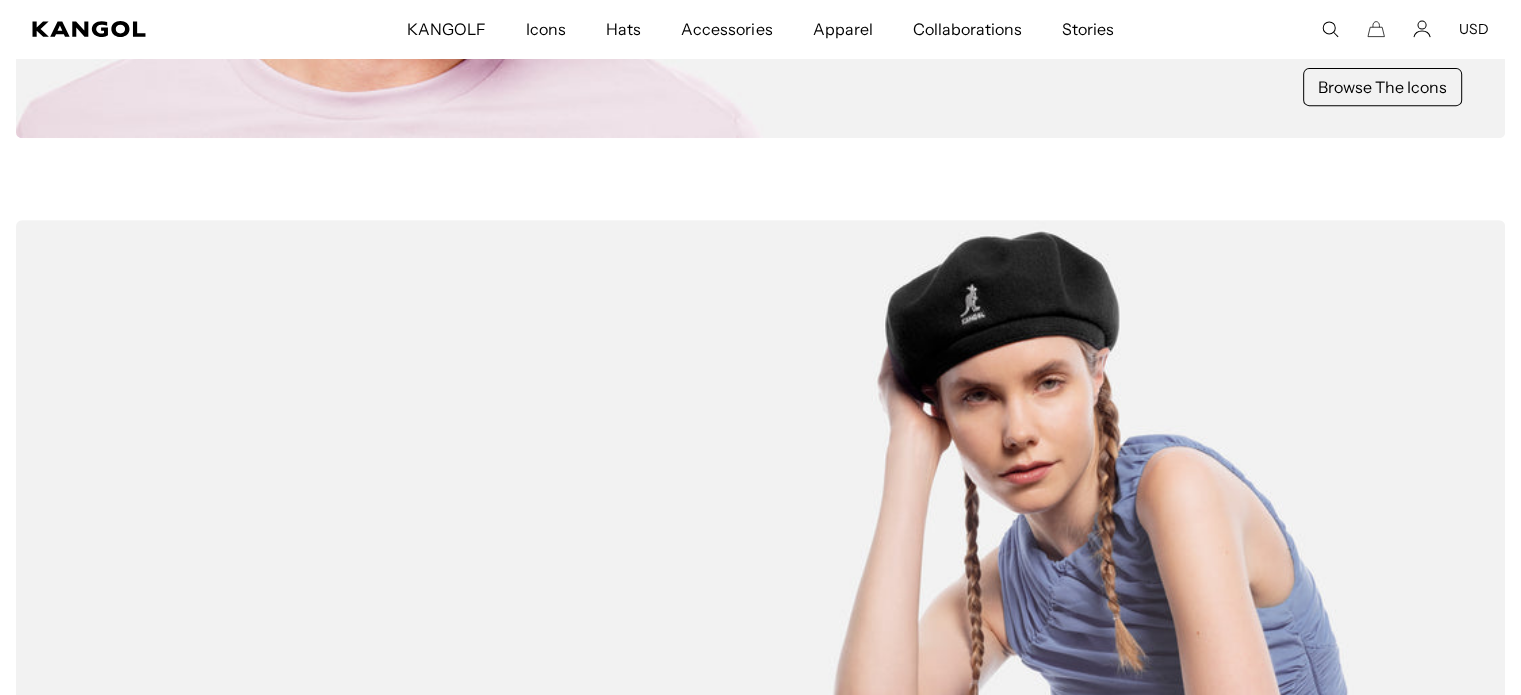 scroll, scrollTop: 970, scrollLeft: 0, axis: vertical 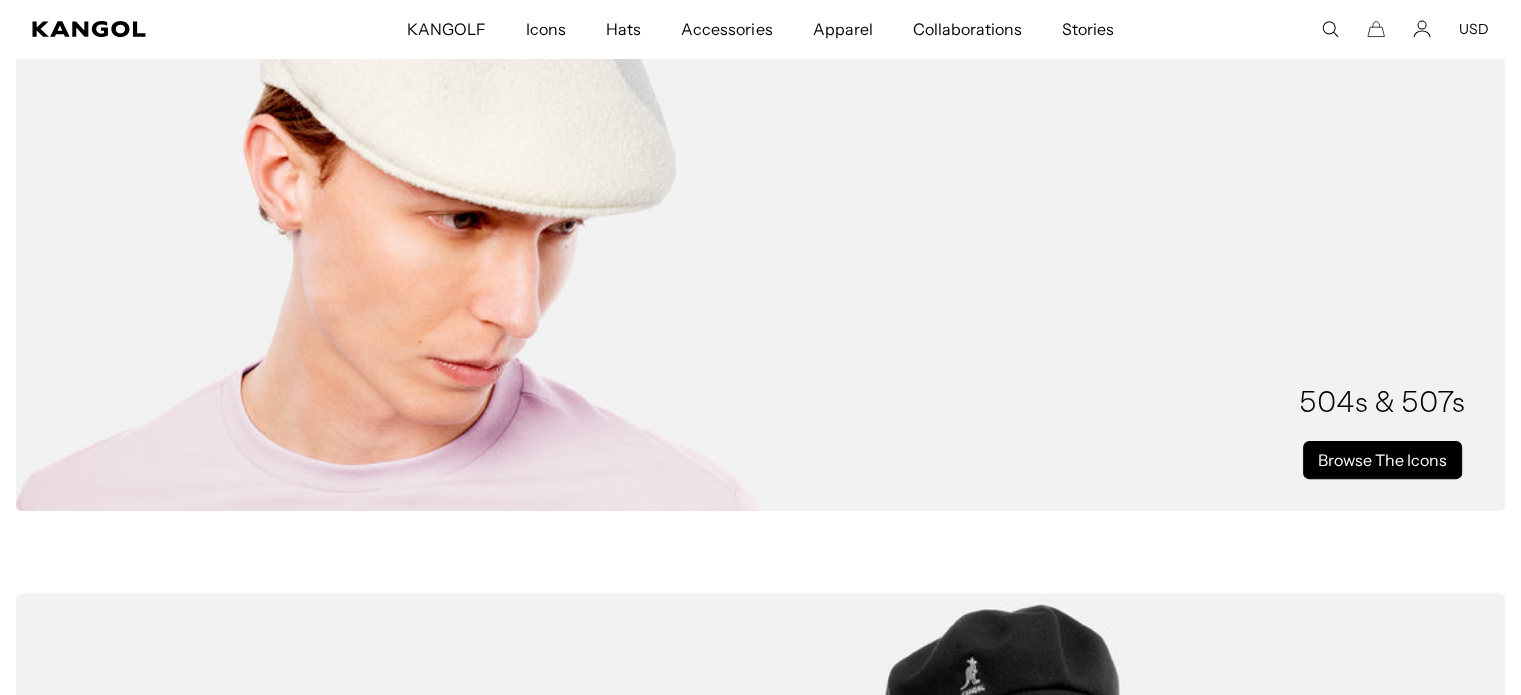 click on "Browse The Icons" at bounding box center [1382, 460] 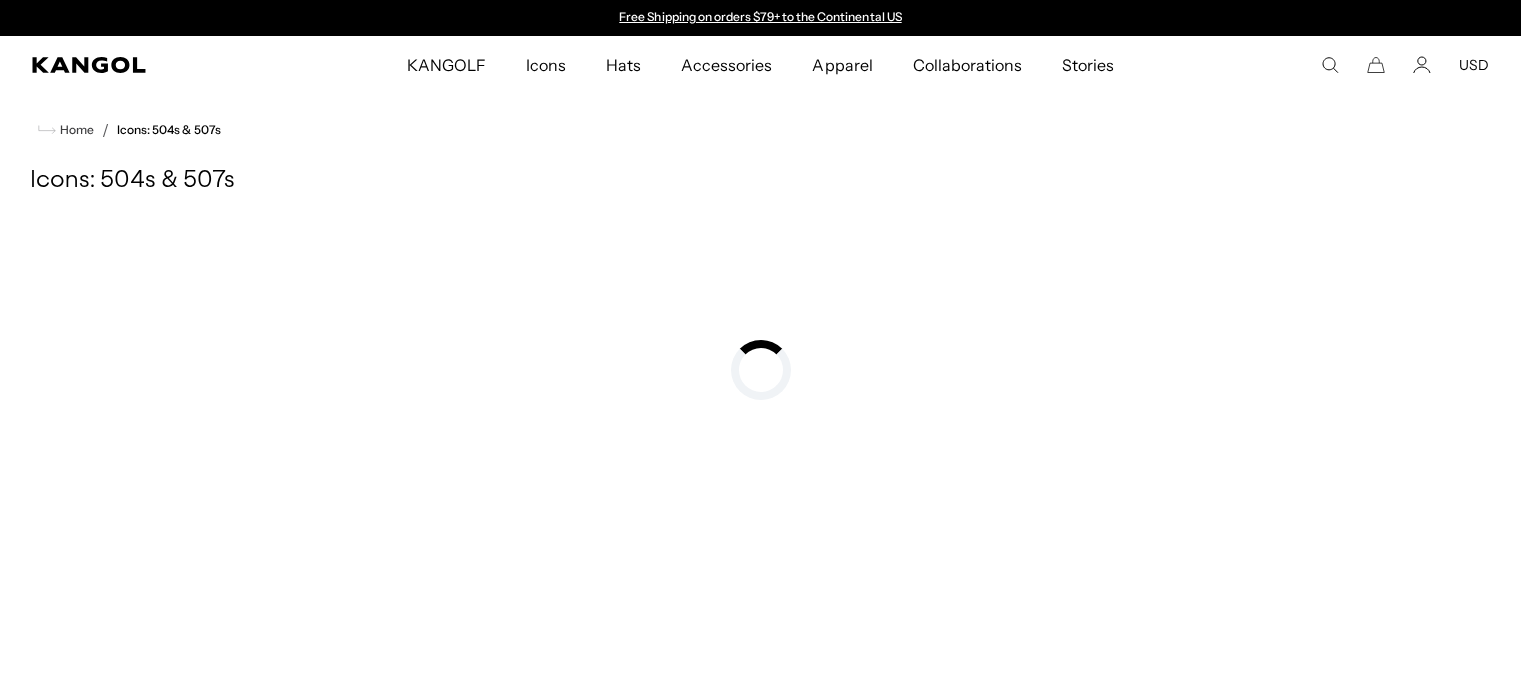 scroll, scrollTop: 0, scrollLeft: 0, axis: both 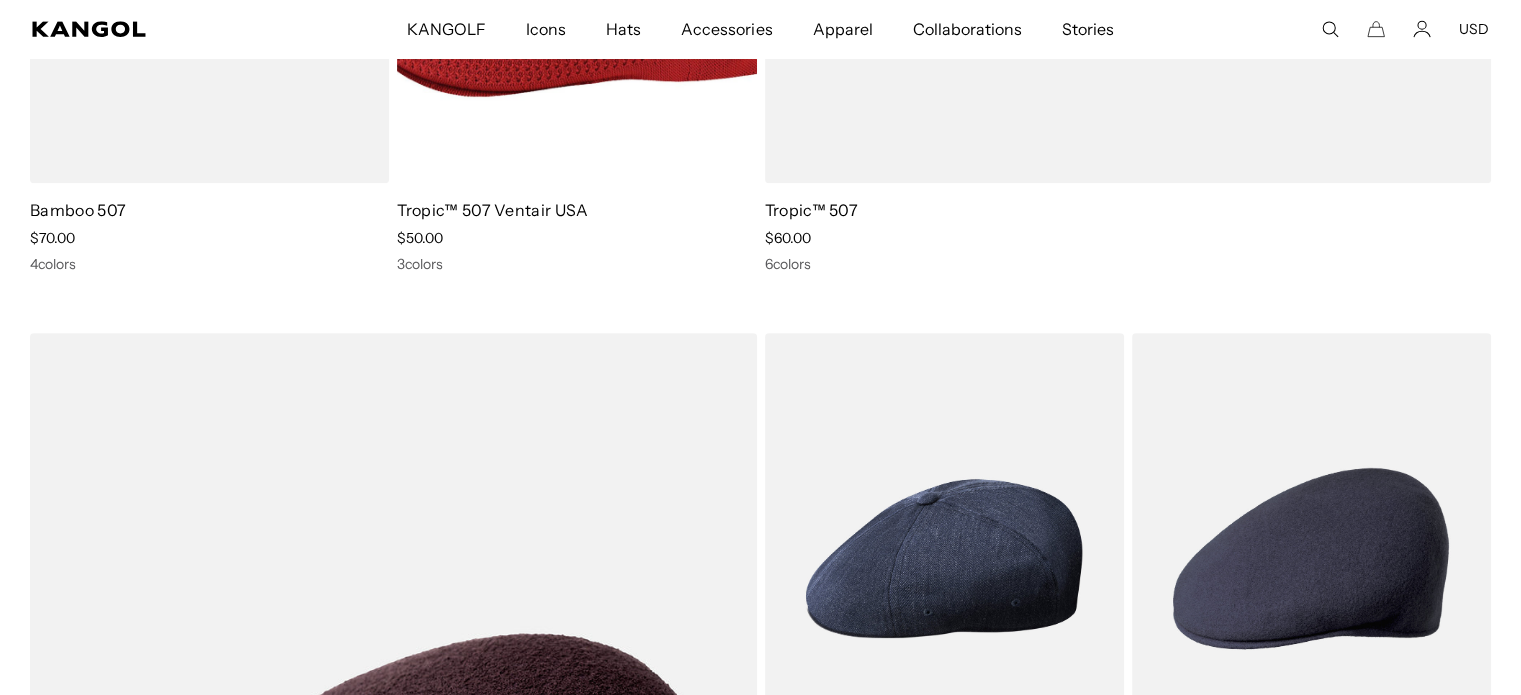 click 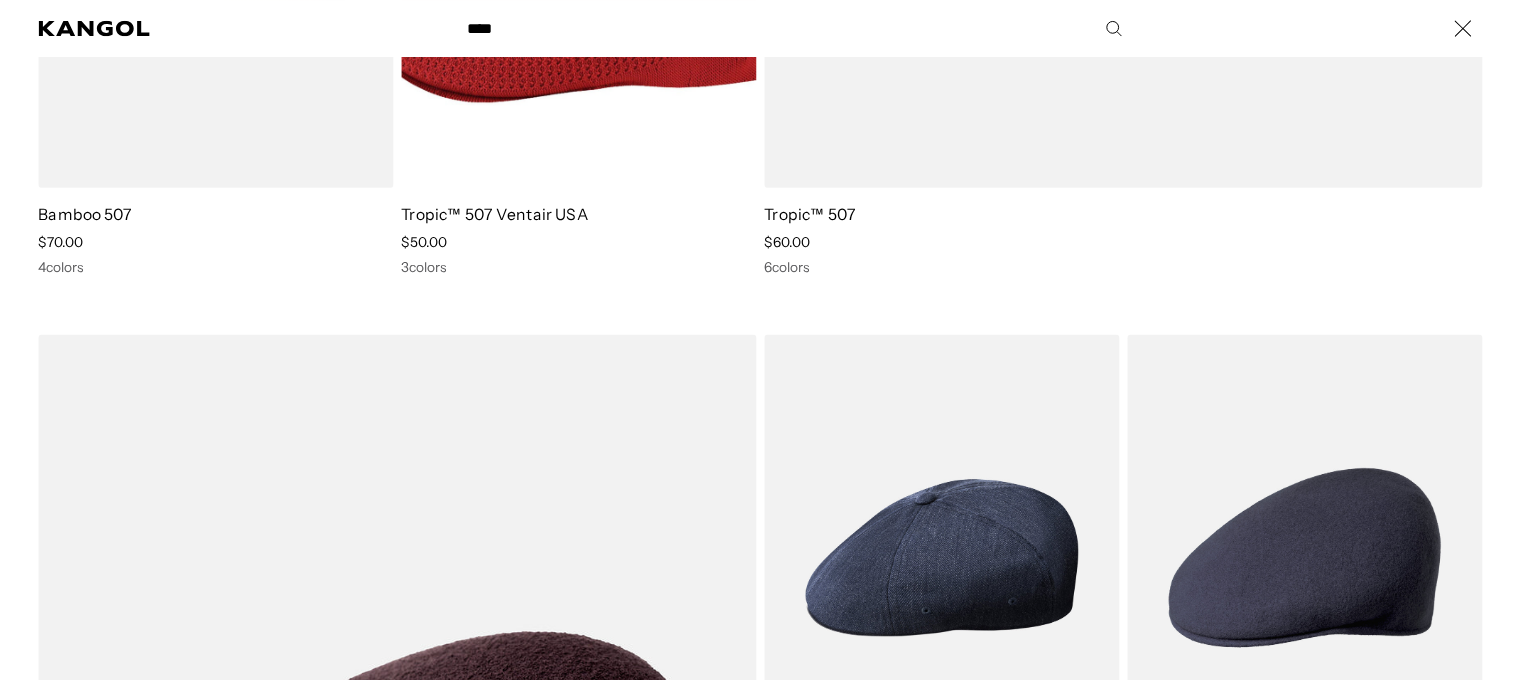 scroll, scrollTop: 0, scrollLeft: 412, axis: horizontal 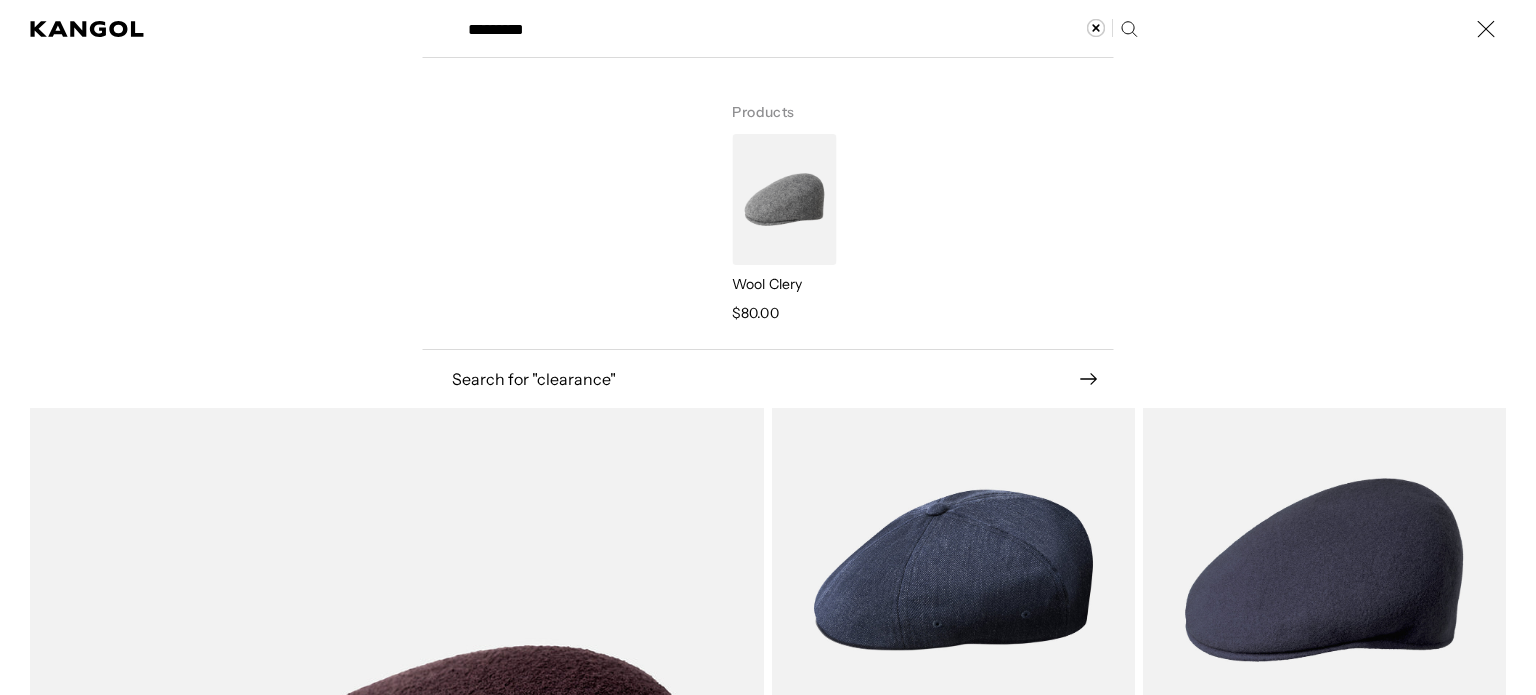 type on "*********" 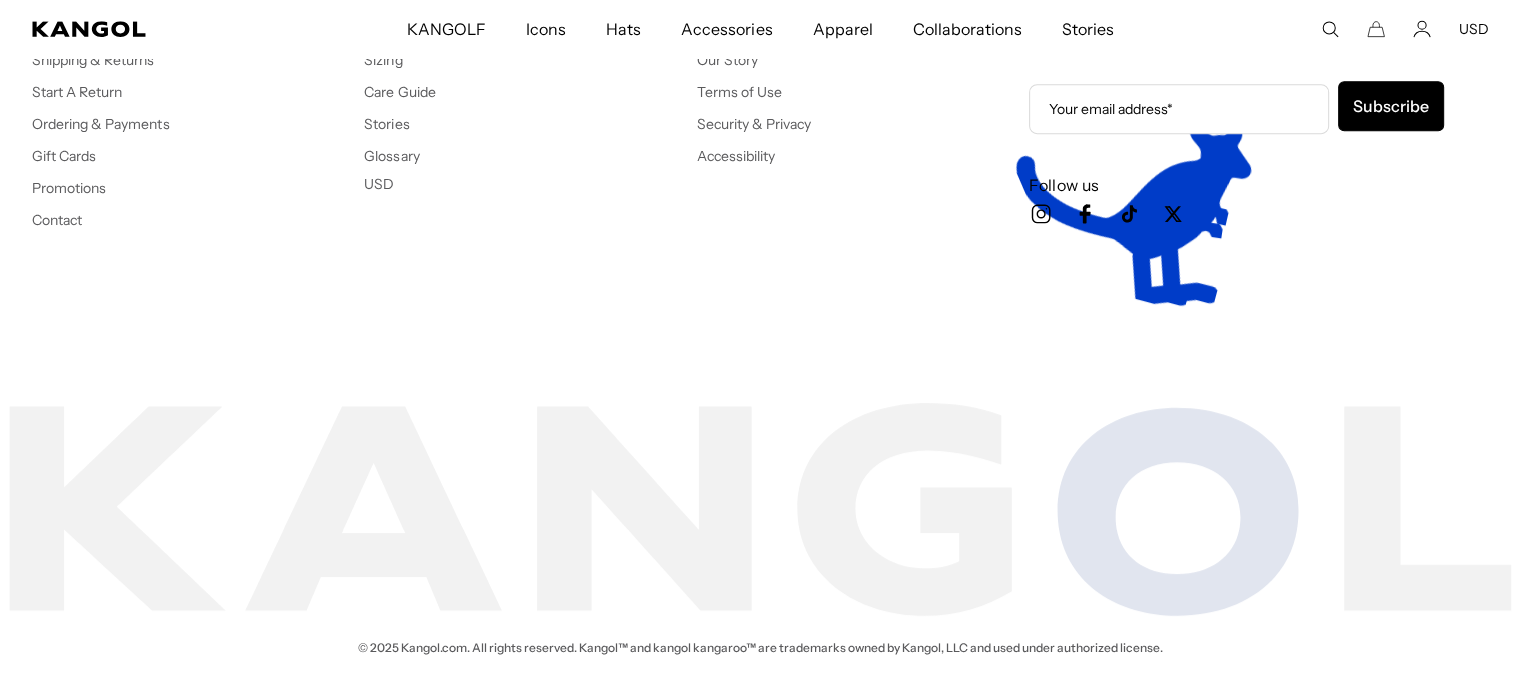 scroll, scrollTop: 1454, scrollLeft: 0, axis: vertical 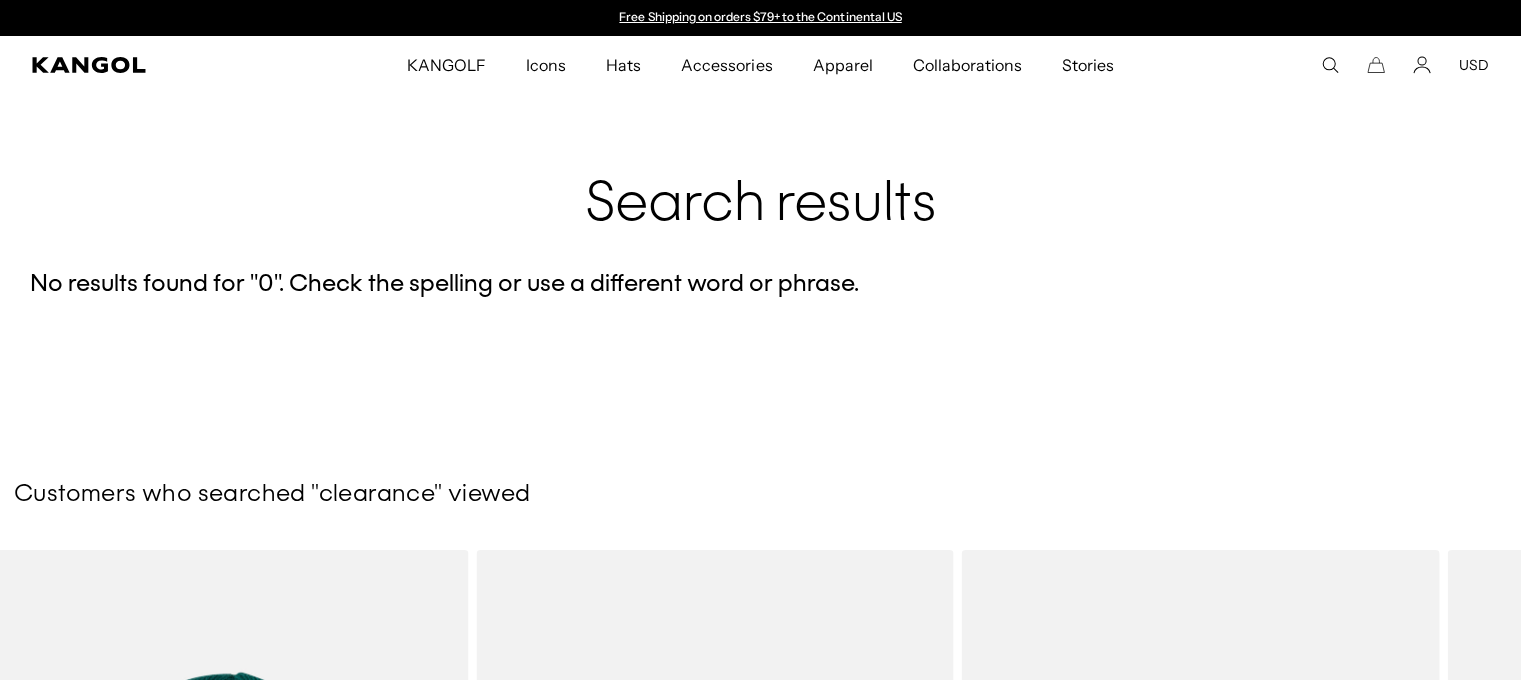 click 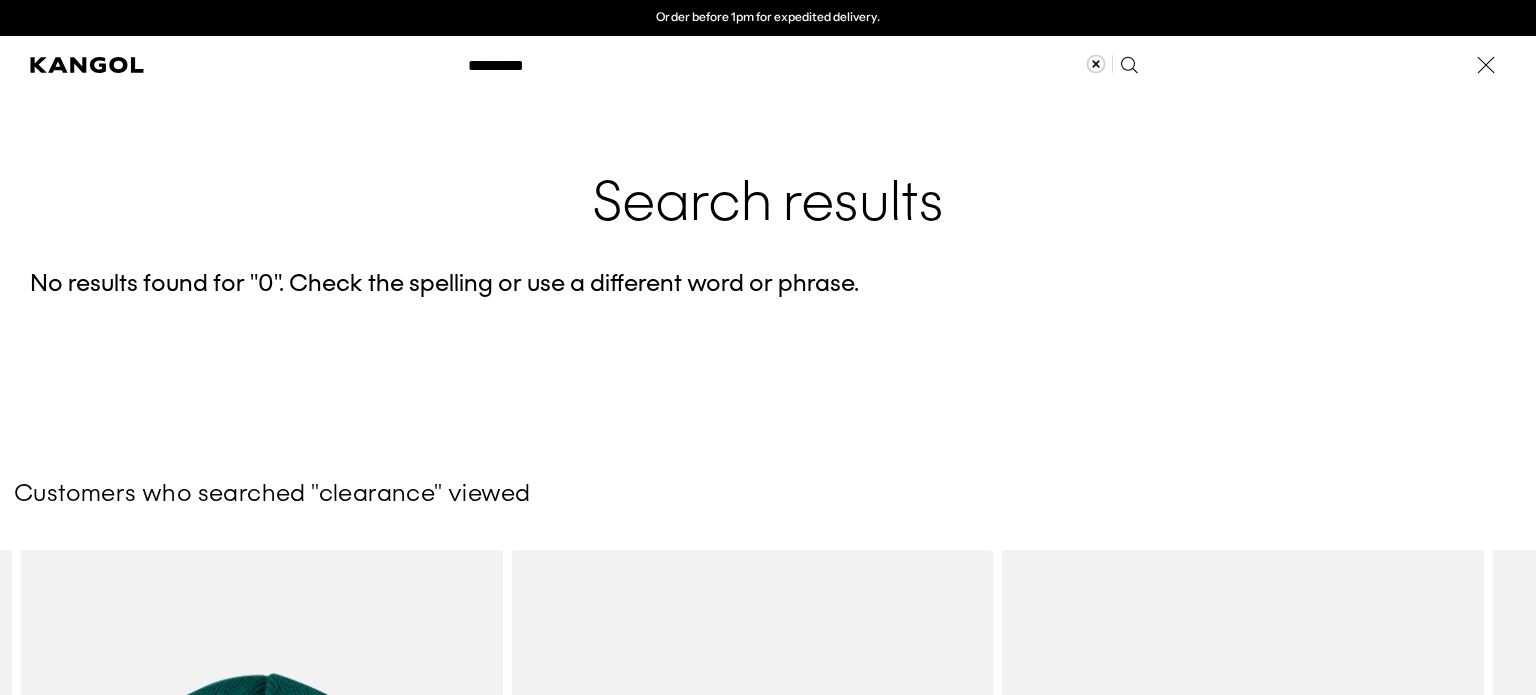 click 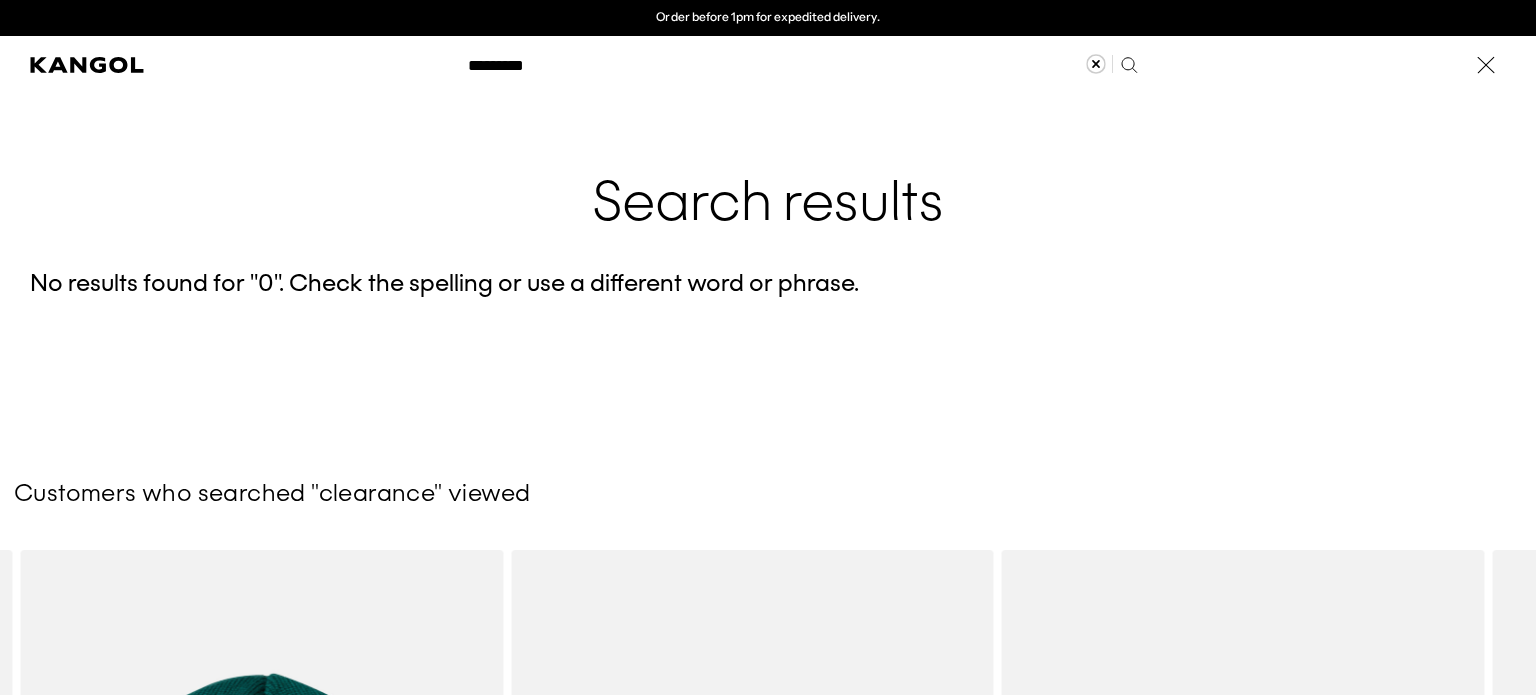 click 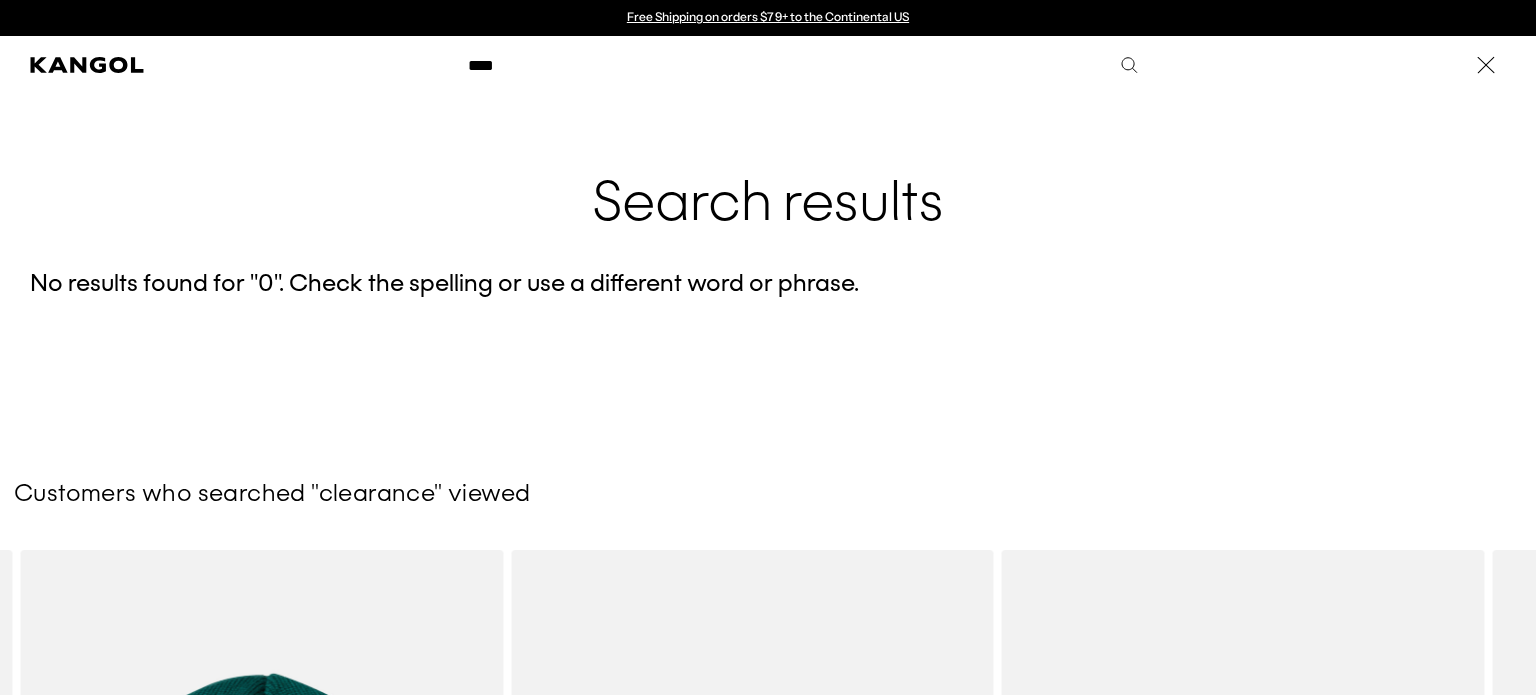 type on "****" 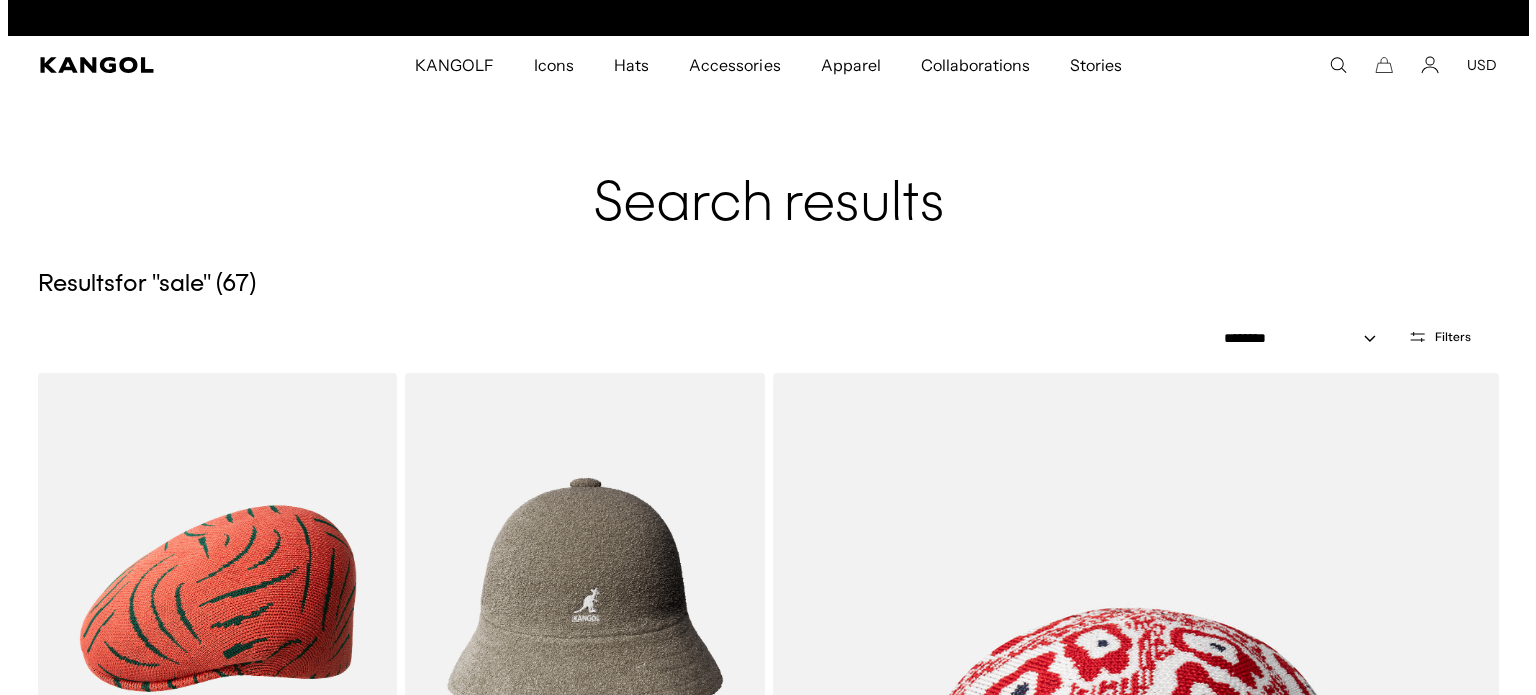 scroll, scrollTop: 0, scrollLeft: 412, axis: horizontal 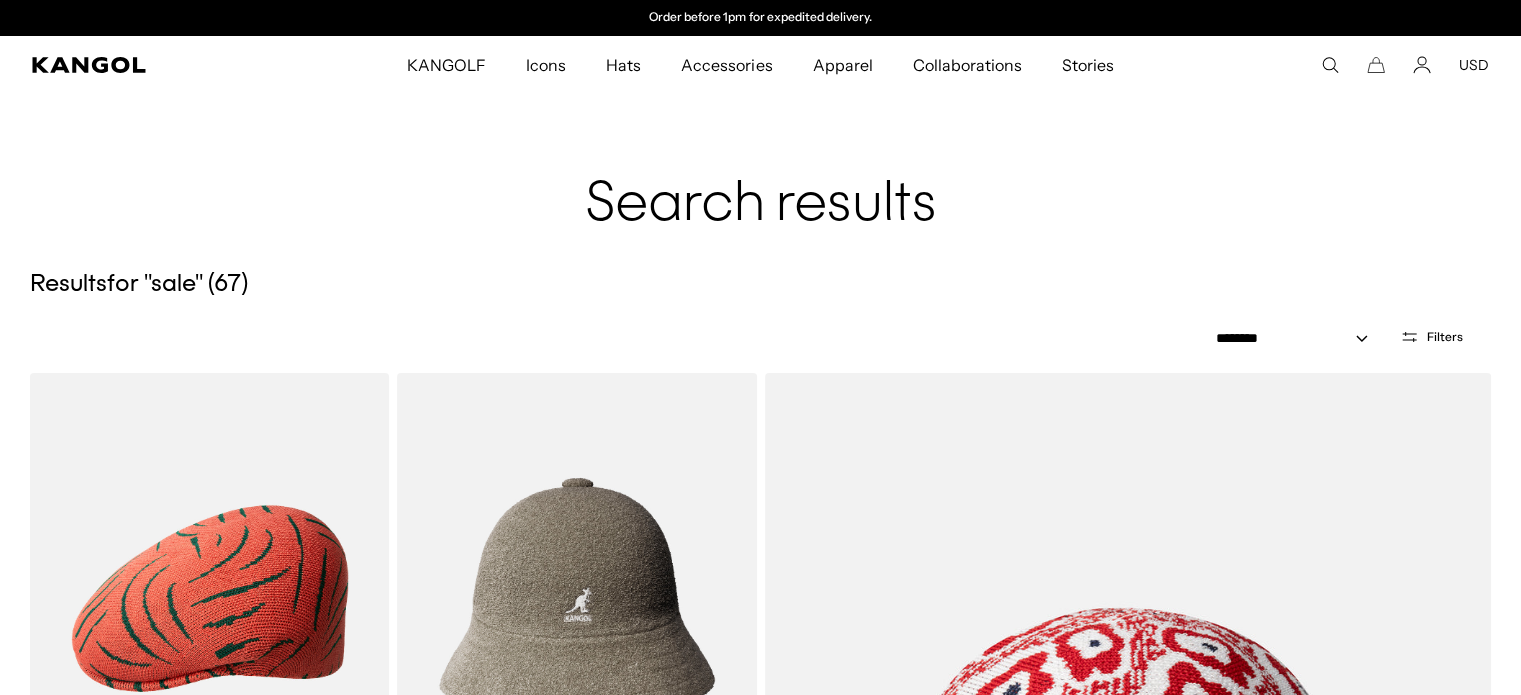 click 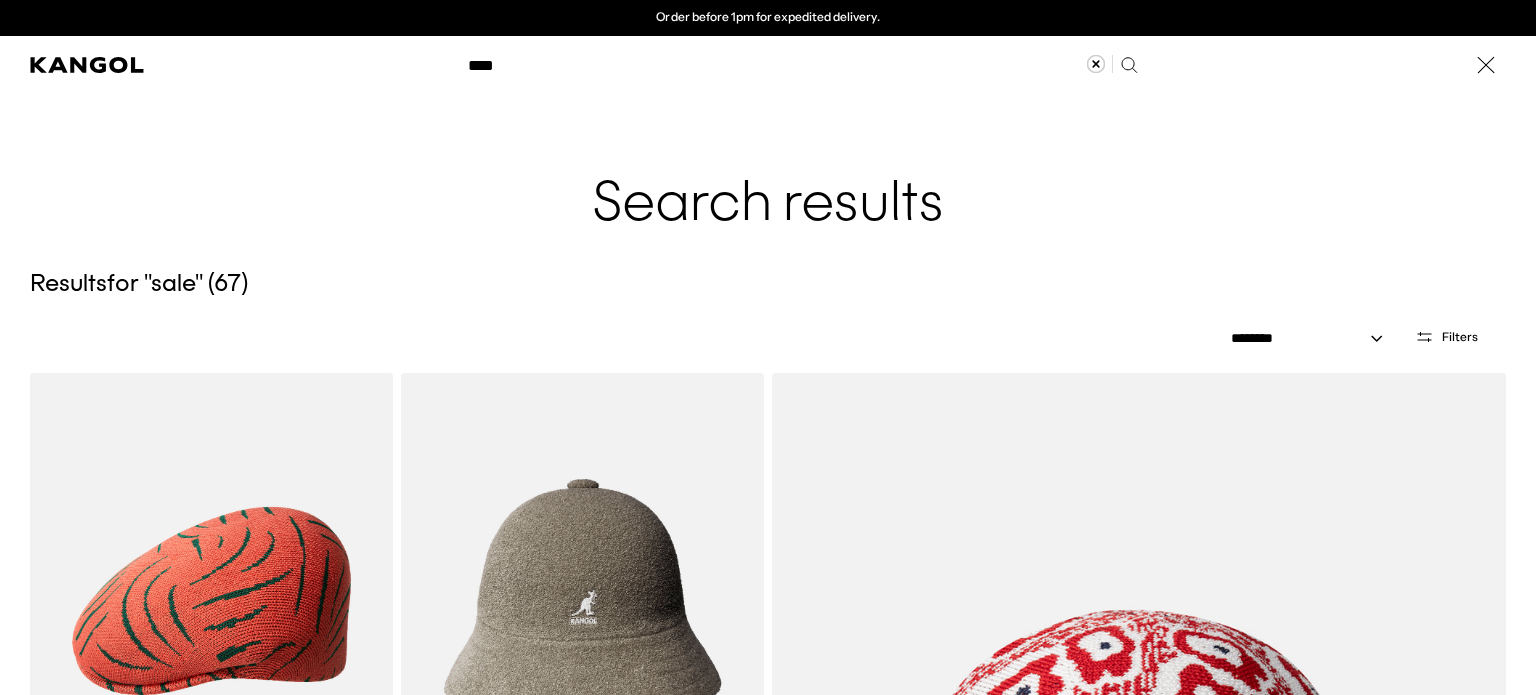 click on "****" at bounding box center [801, 65] 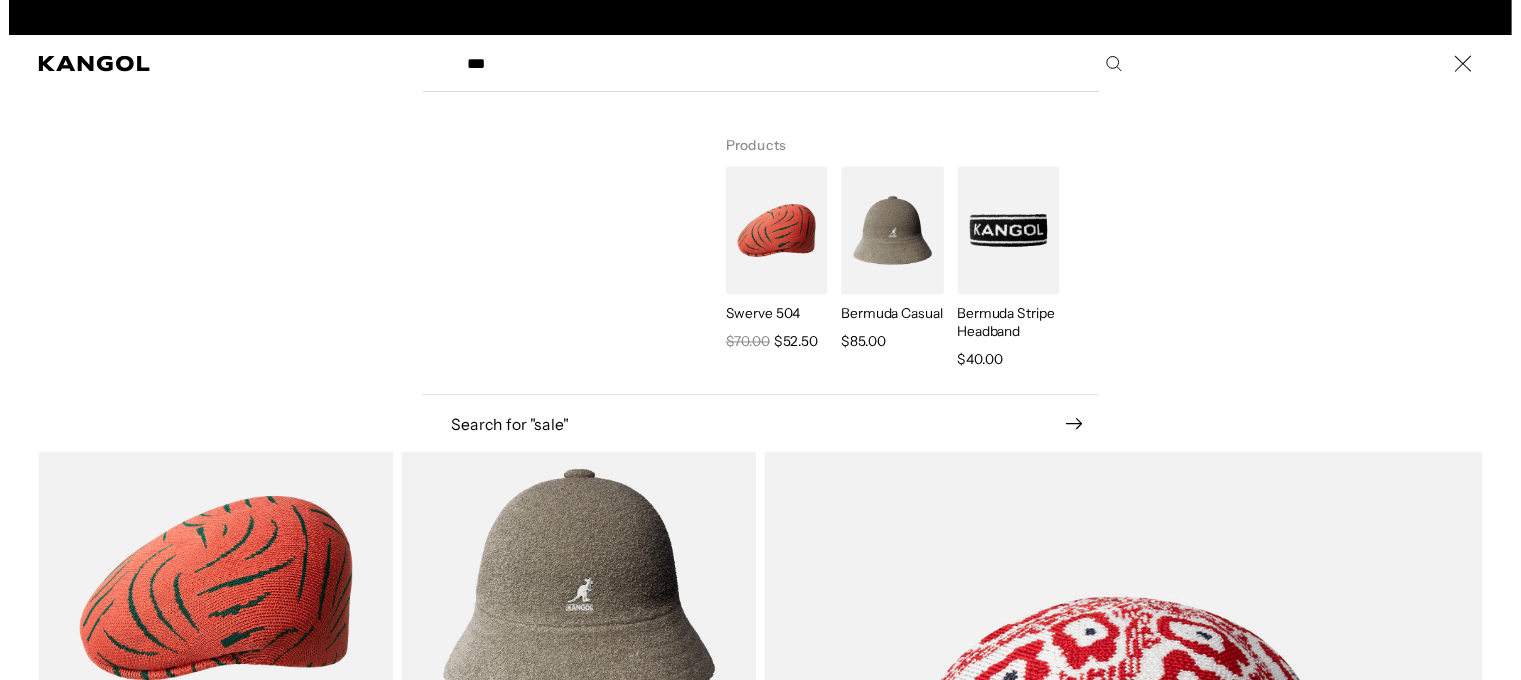 scroll, scrollTop: 0, scrollLeft: 412, axis: horizontal 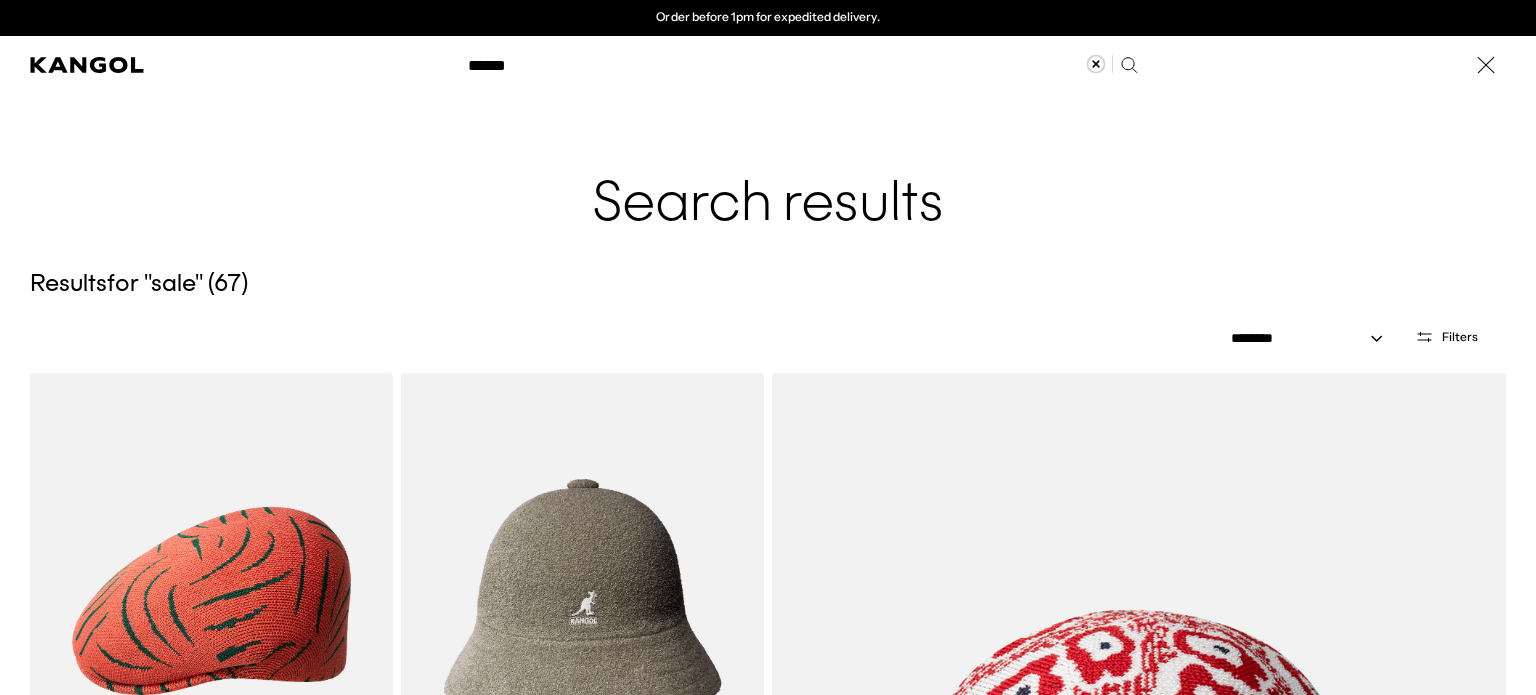 type on "******" 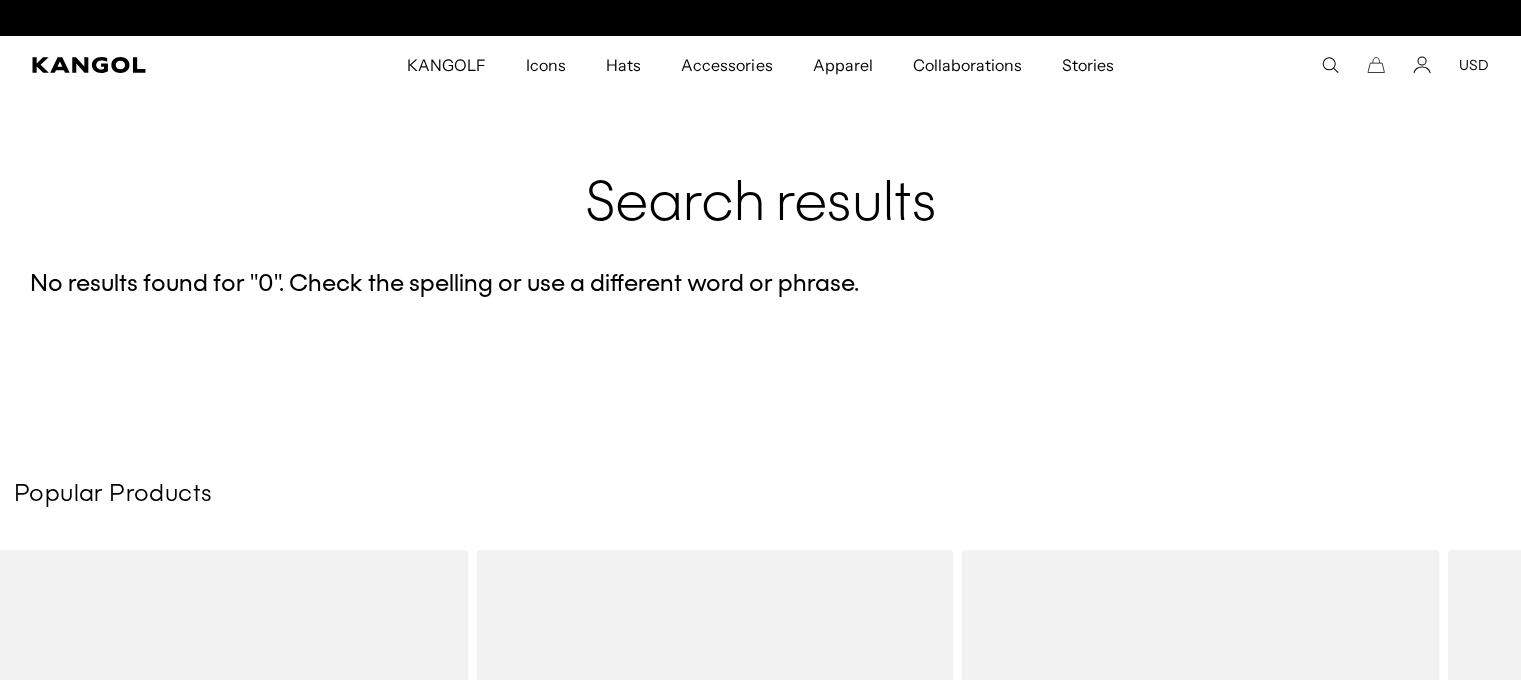 scroll, scrollTop: 0, scrollLeft: 412, axis: horizontal 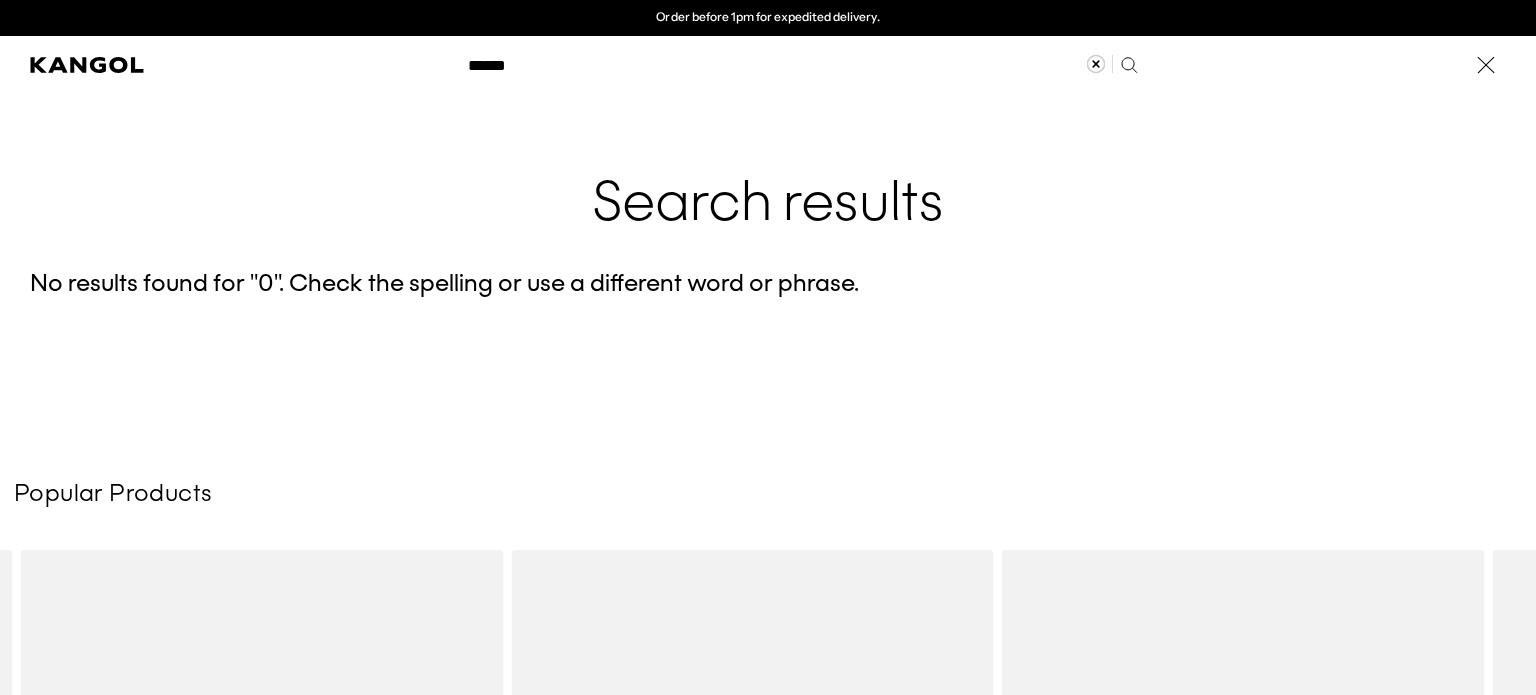 click on "******" at bounding box center (801, 65) 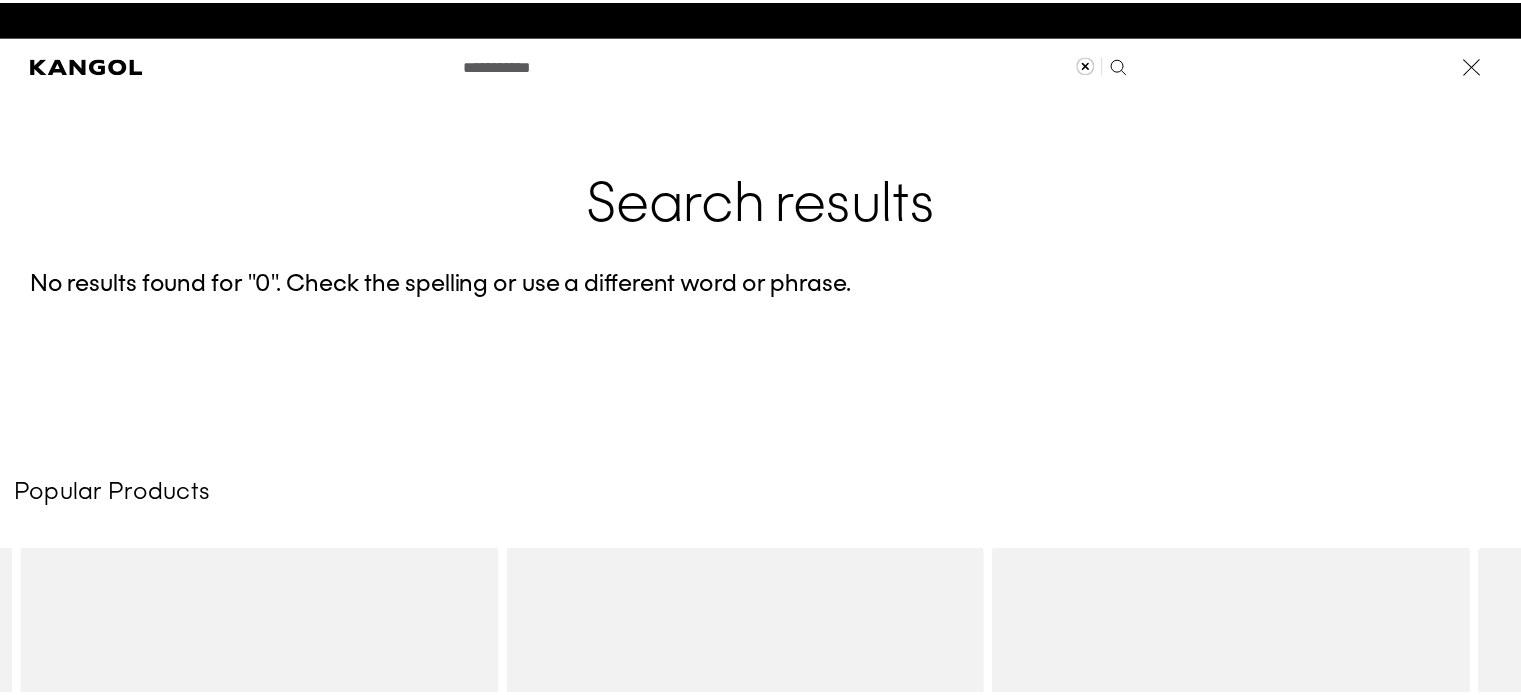 scroll, scrollTop: 0, scrollLeft: 0, axis: both 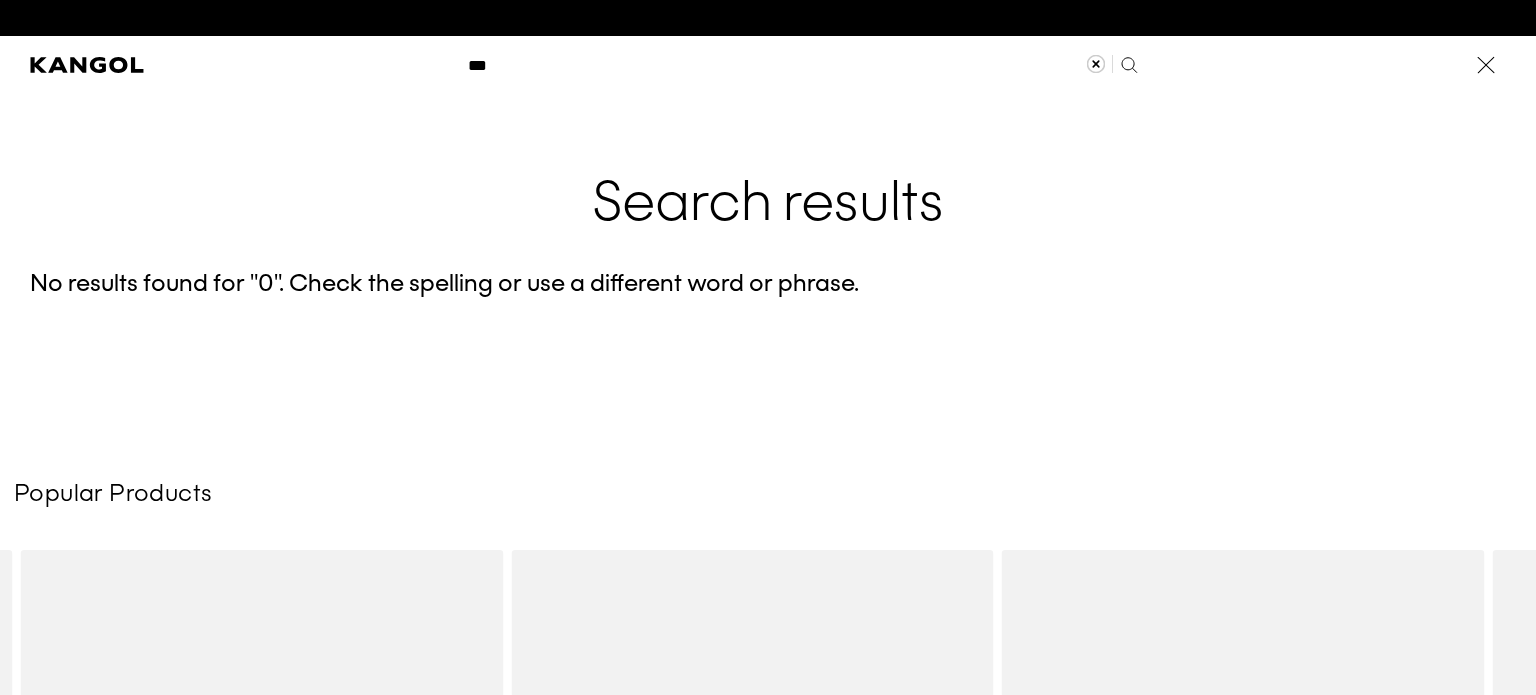 type on "***" 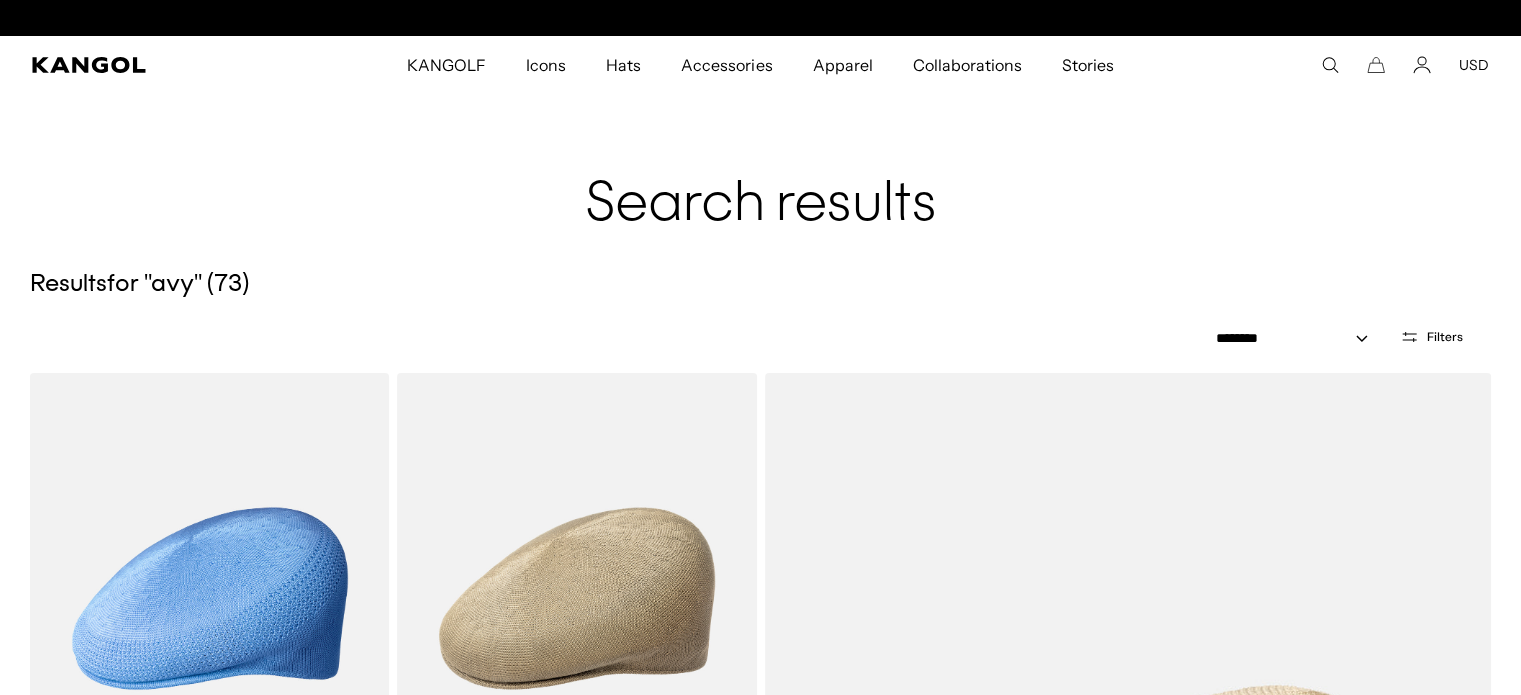 scroll, scrollTop: 0, scrollLeft: 0, axis: both 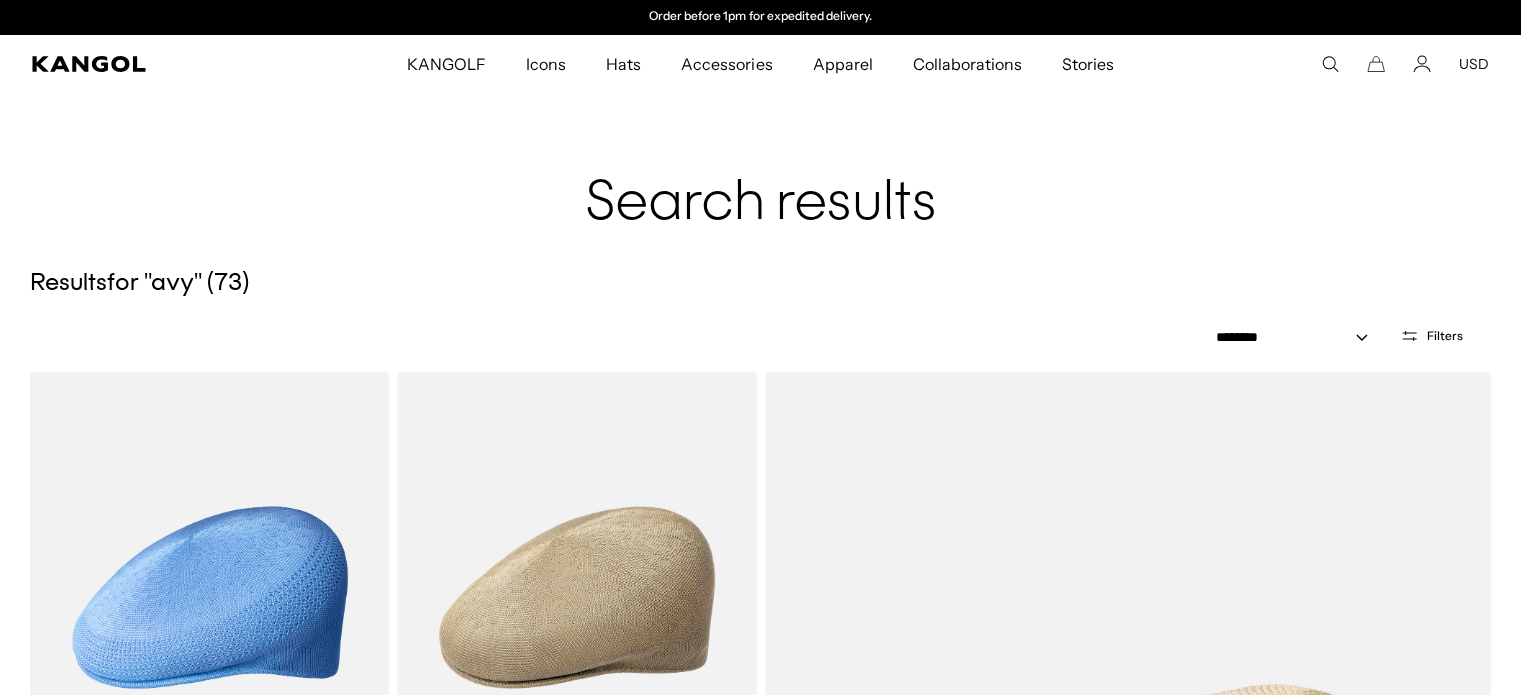 click 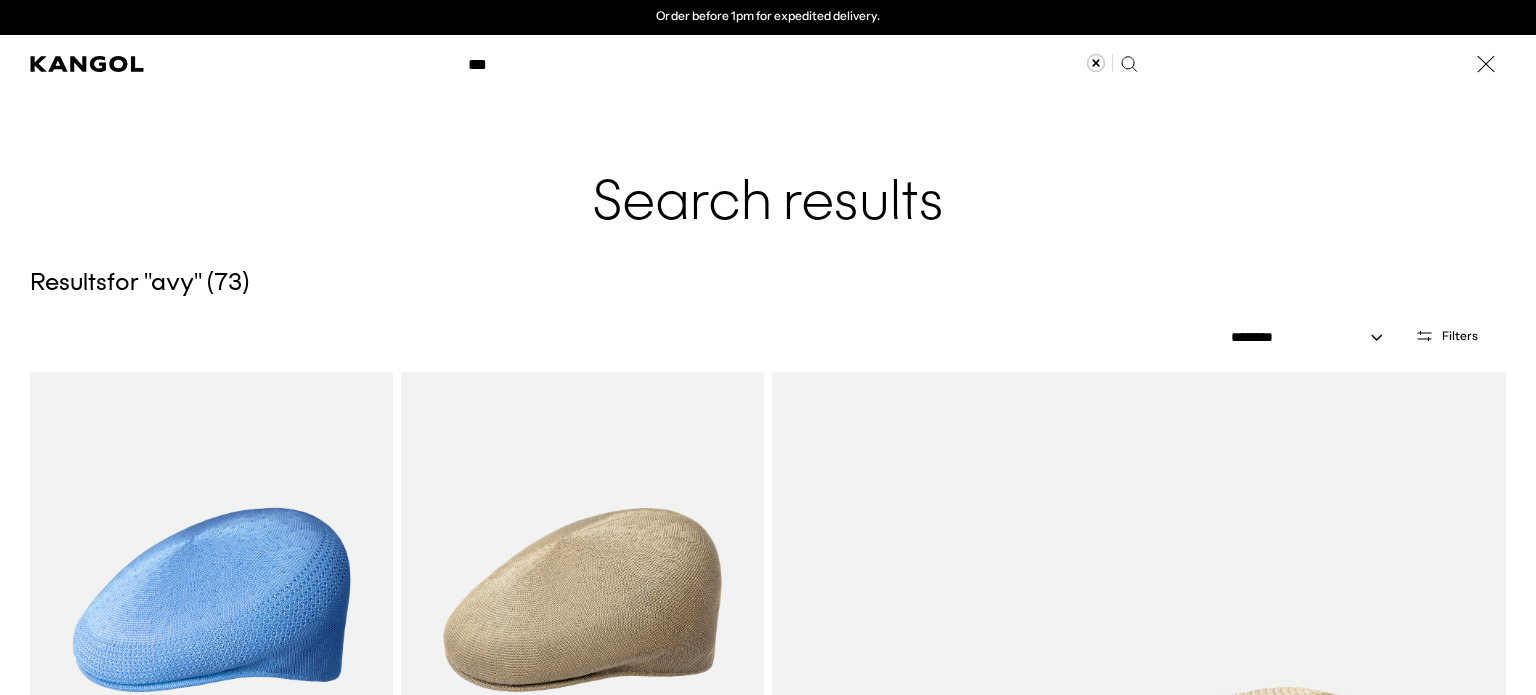 scroll, scrollTop: 0, scrollLeft: 0, axis: both 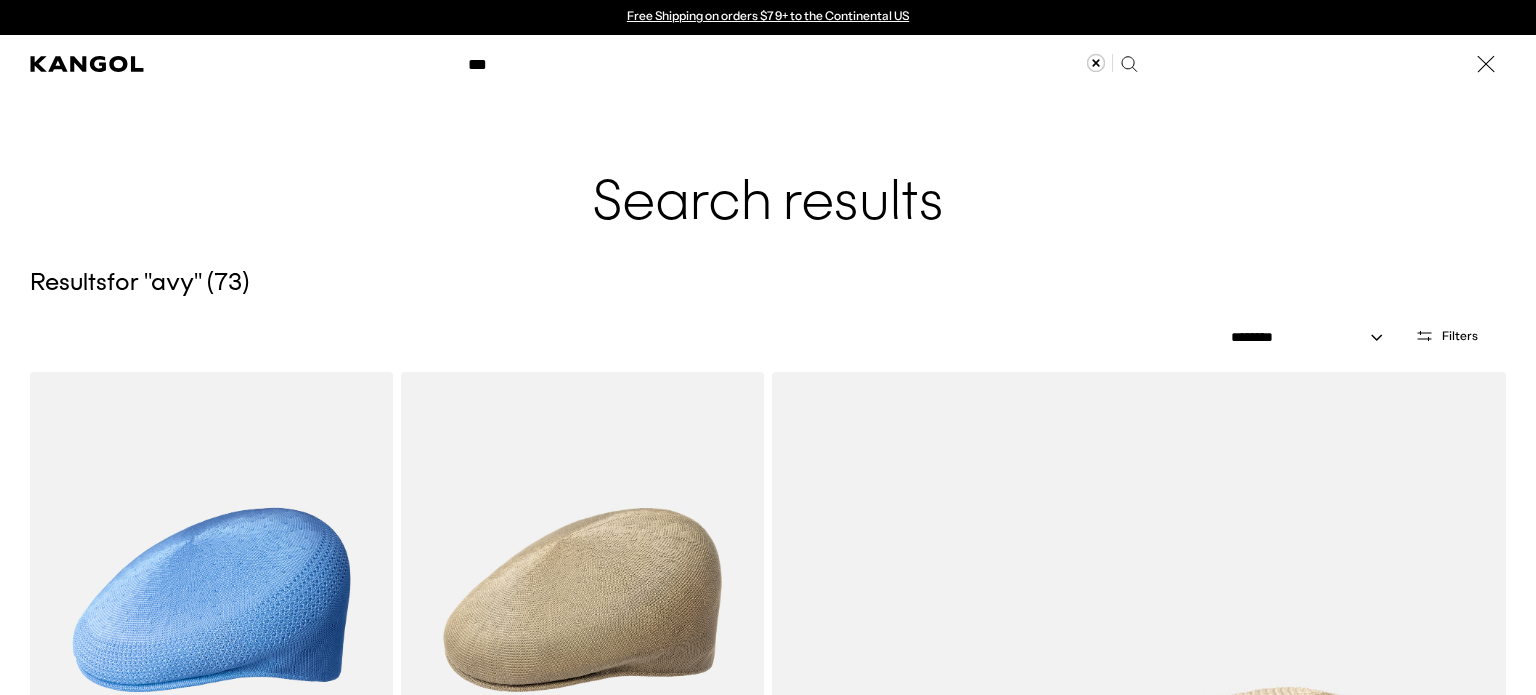 click on "***" at bounding box center [801, 64] 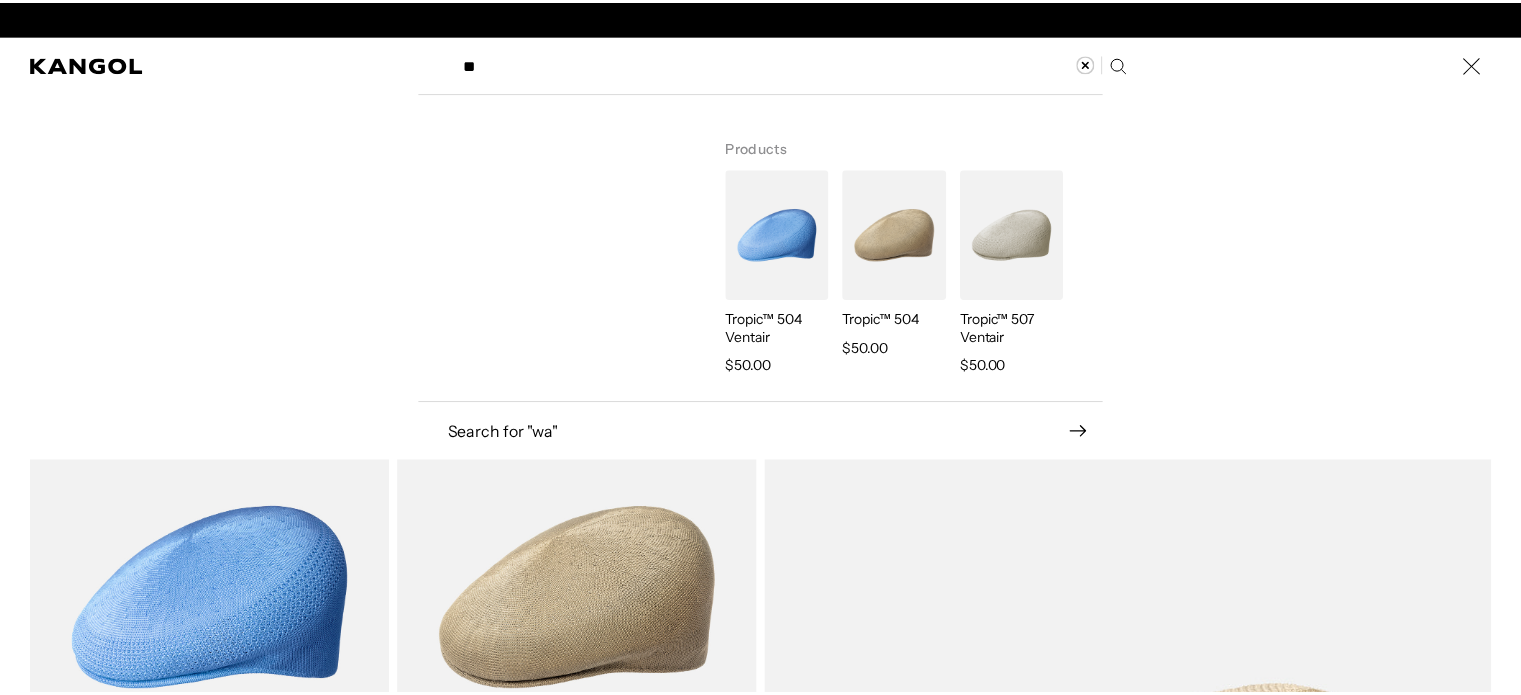 scroll, scrollTop: 0, scrollLeft: 412, axis: horizontal 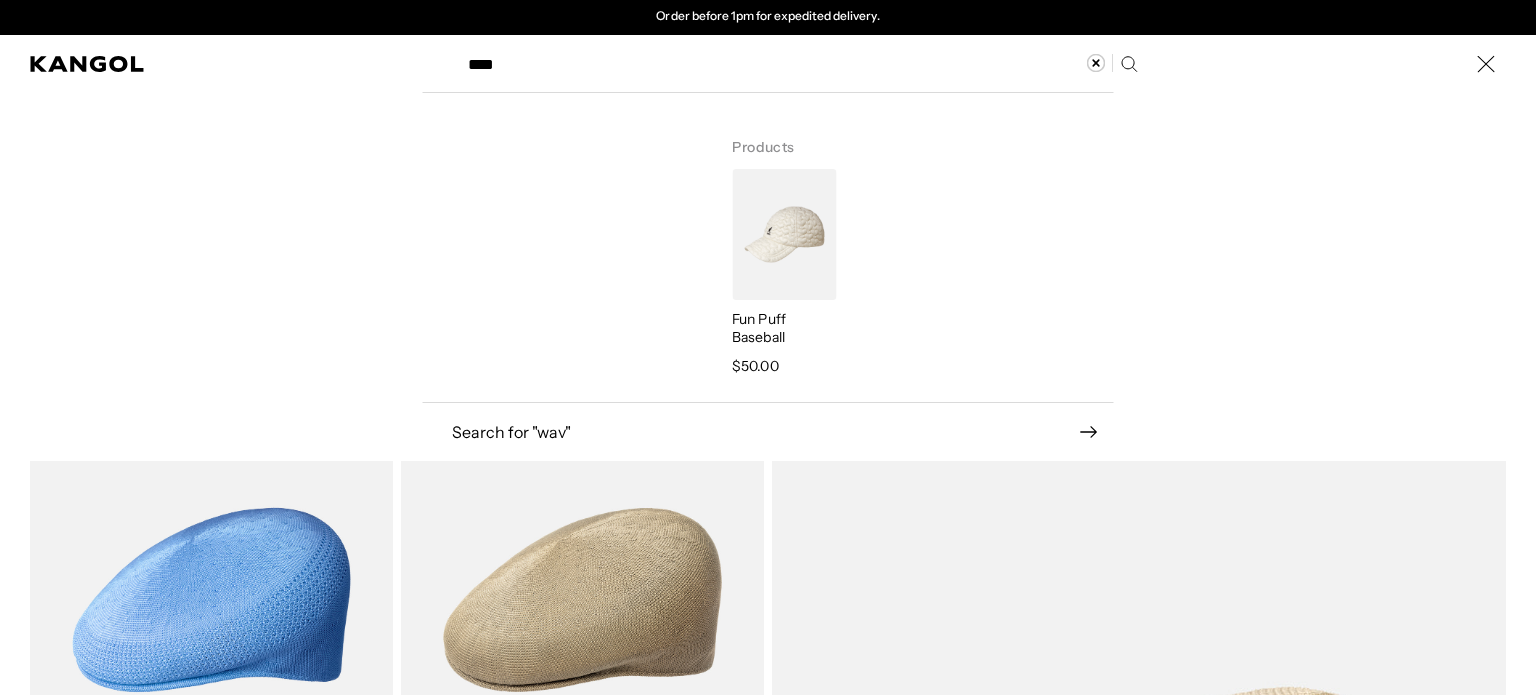 type on "****" 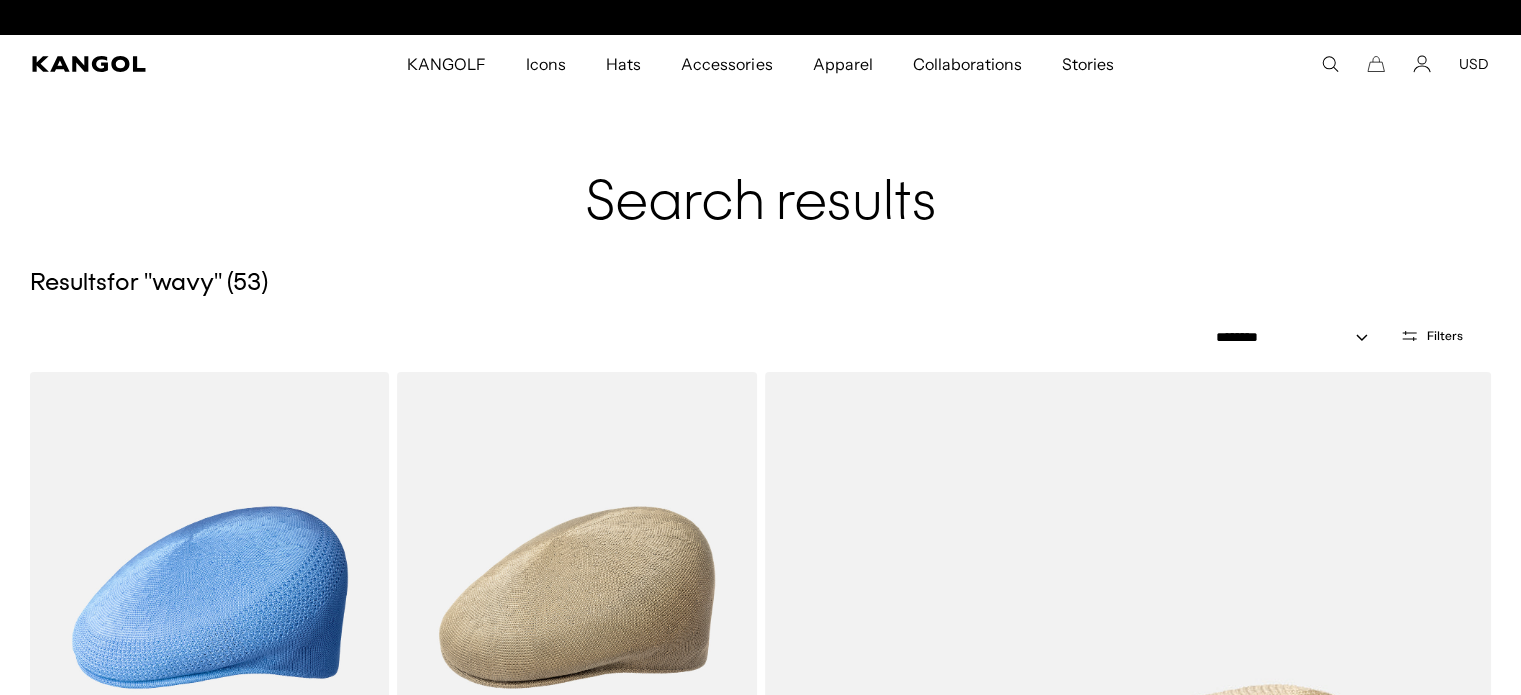 scroll, scrollTop: 0, scrollLeft: 412, axis: horizontal 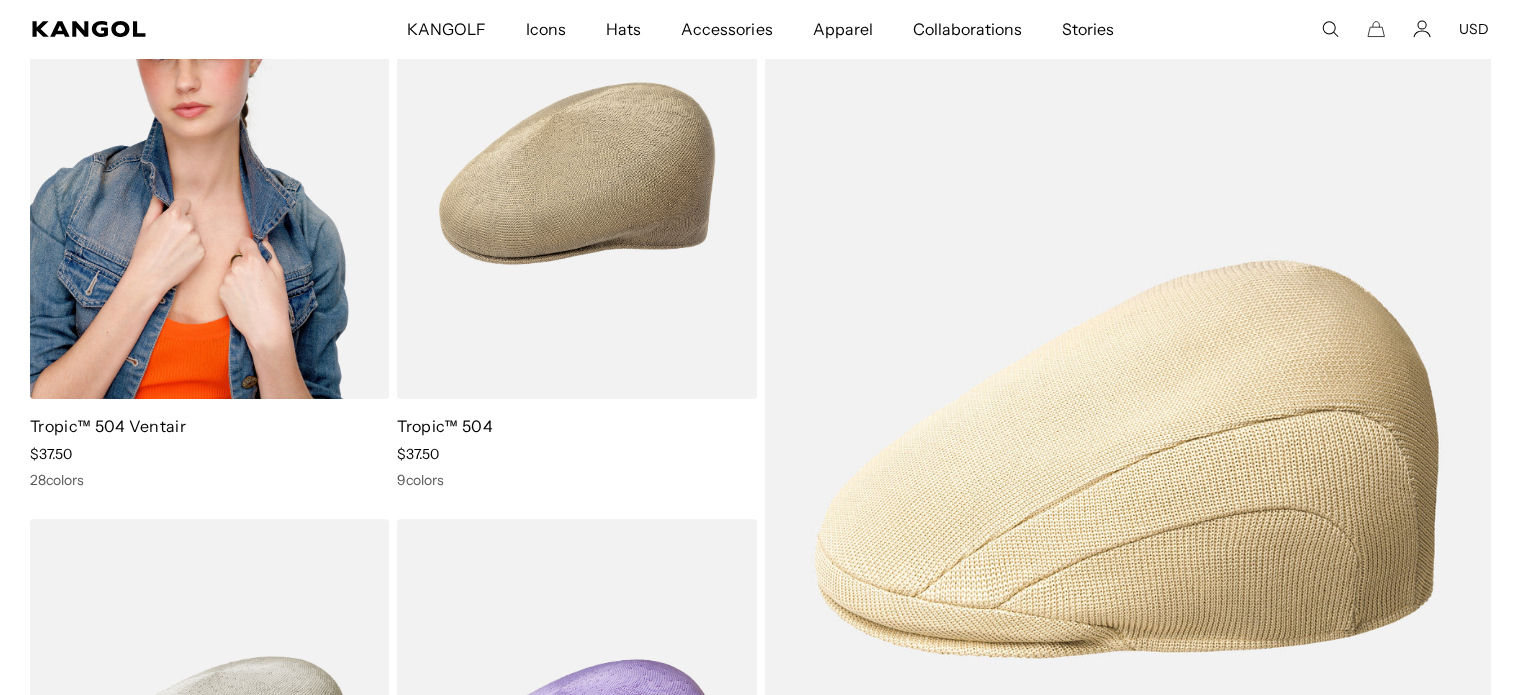 click at bounding box center [209, 173] 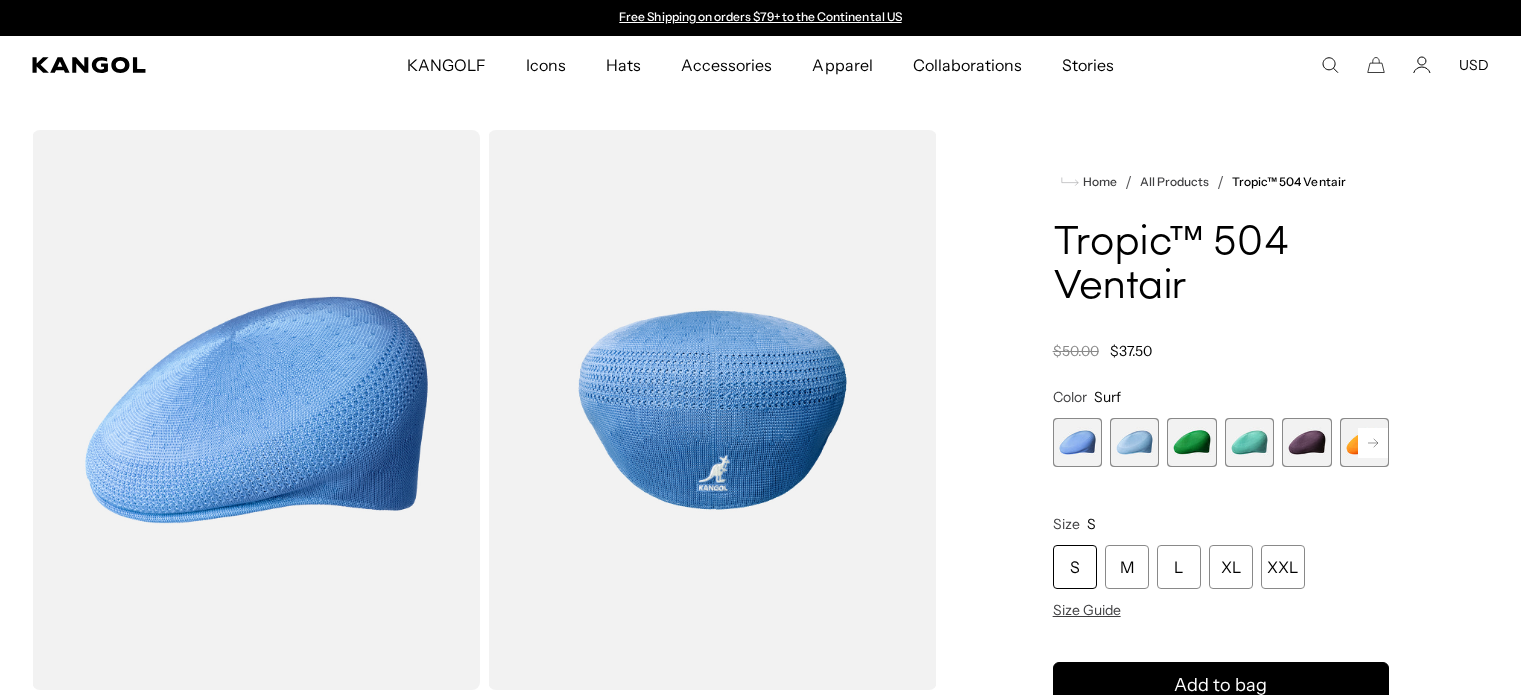 scroll, scrollTop: 0, scrollLeft: 0, axis: both 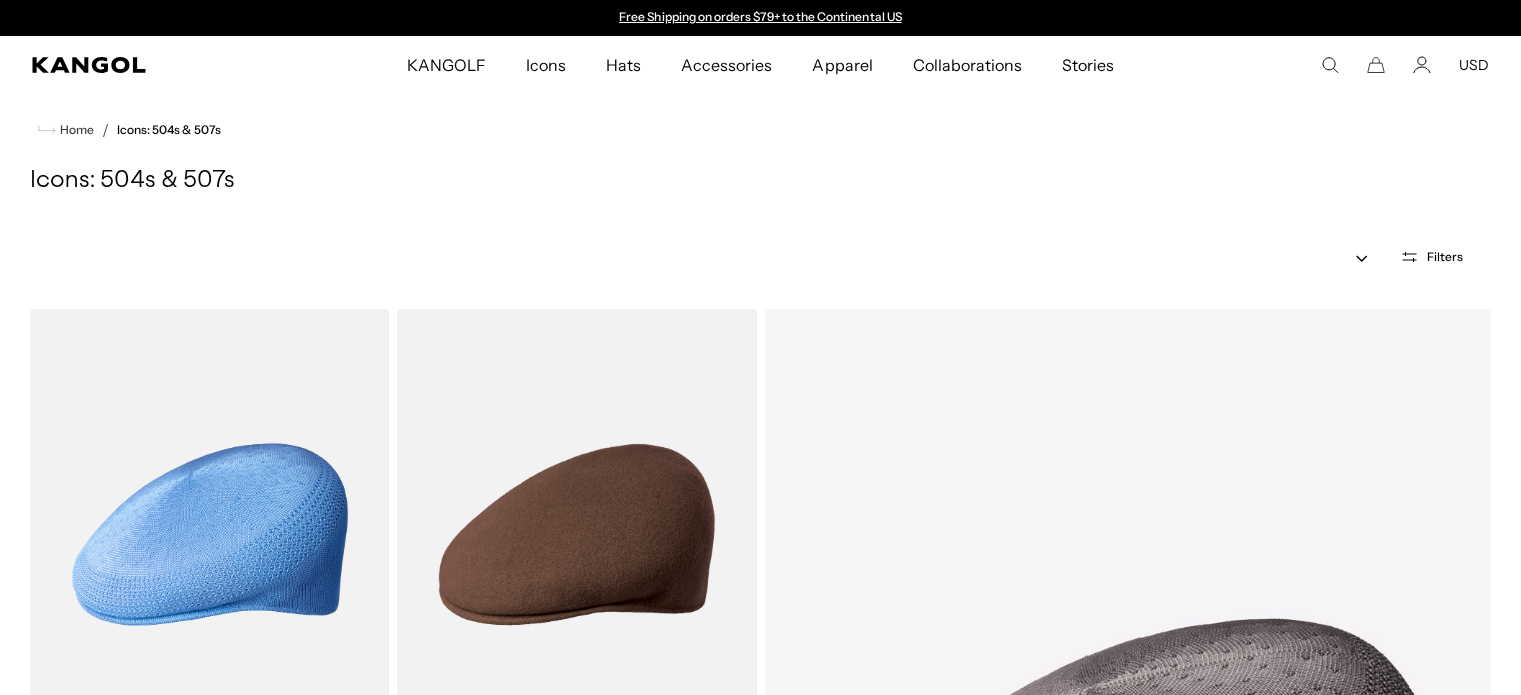 select 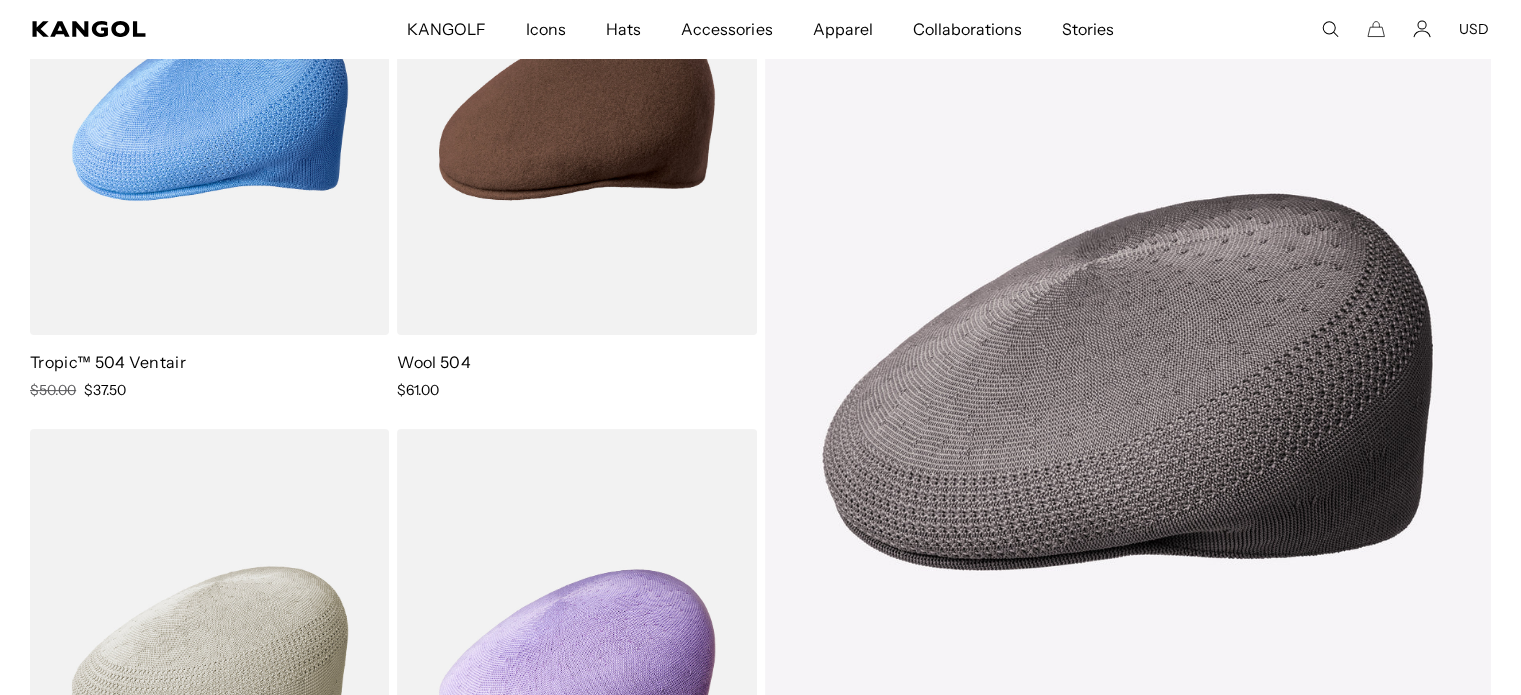 scroll, scrollTop: 0, scrollLeft: 0, axis: both 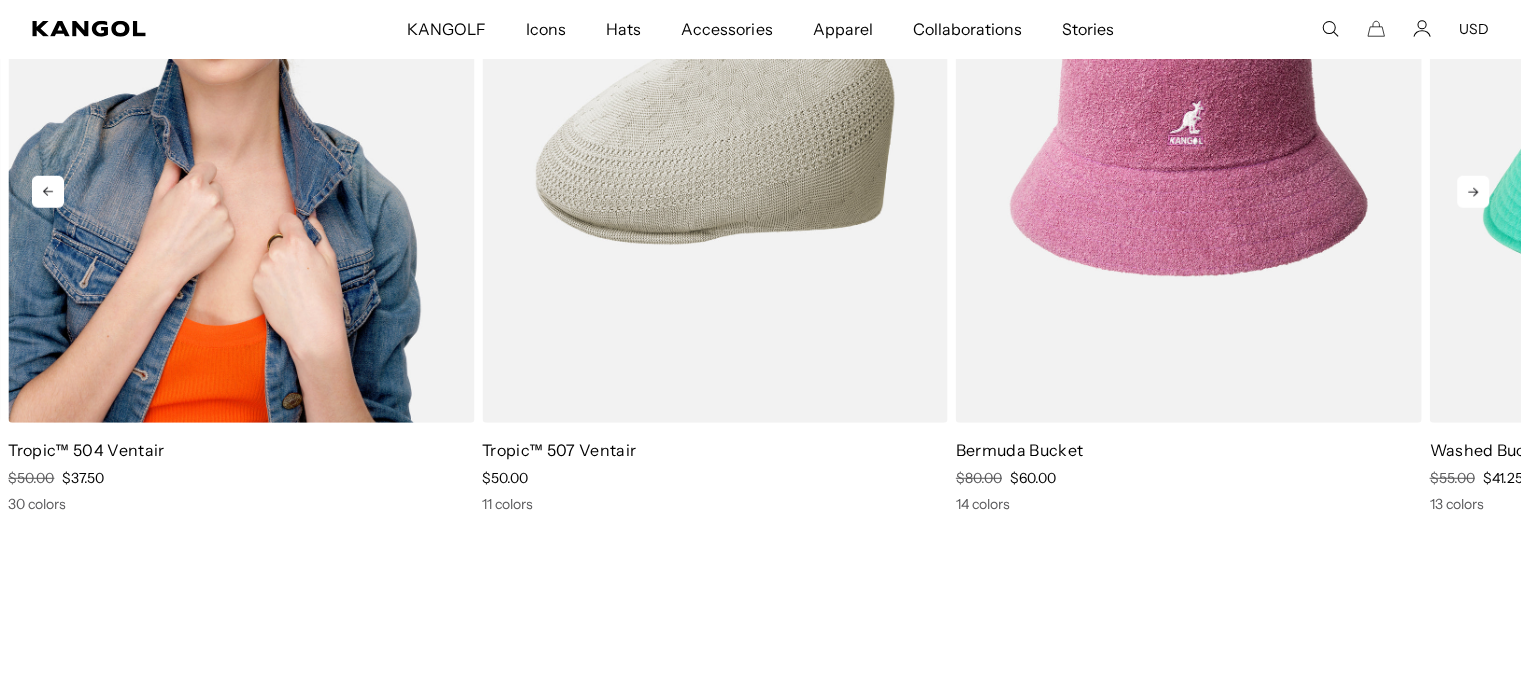 click at bounding box center [241, 130] 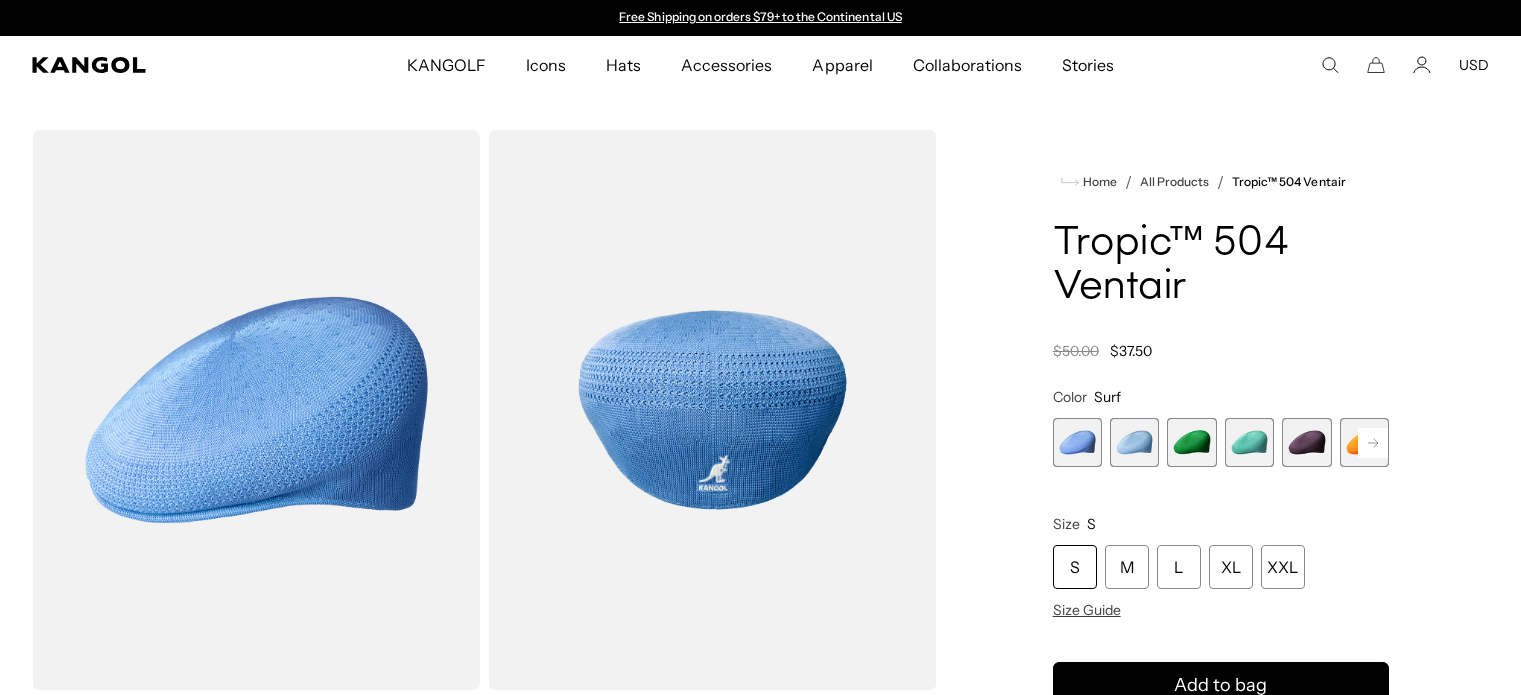scroll, scrollTop: 180, scrollLeft: 0, axis: vertical 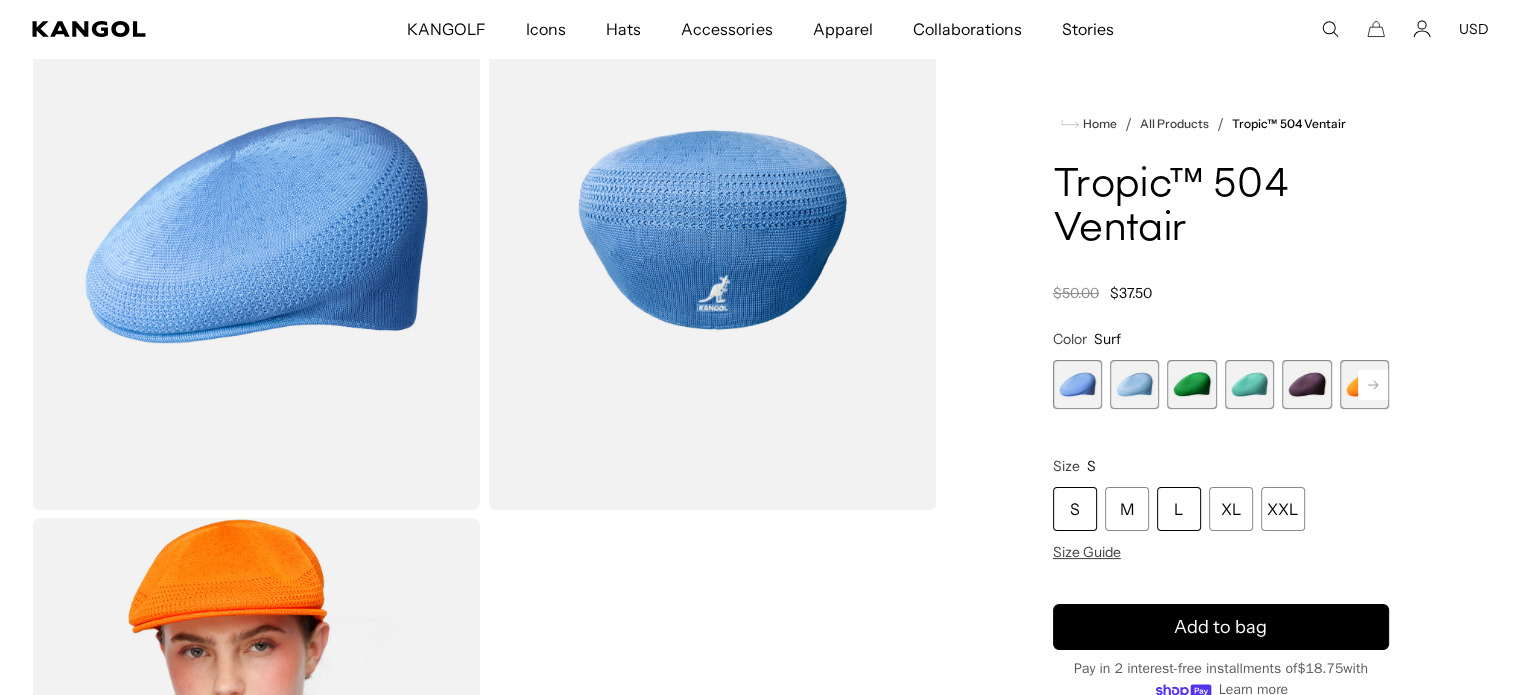 click on "L" at bounding box center (1179, 509) 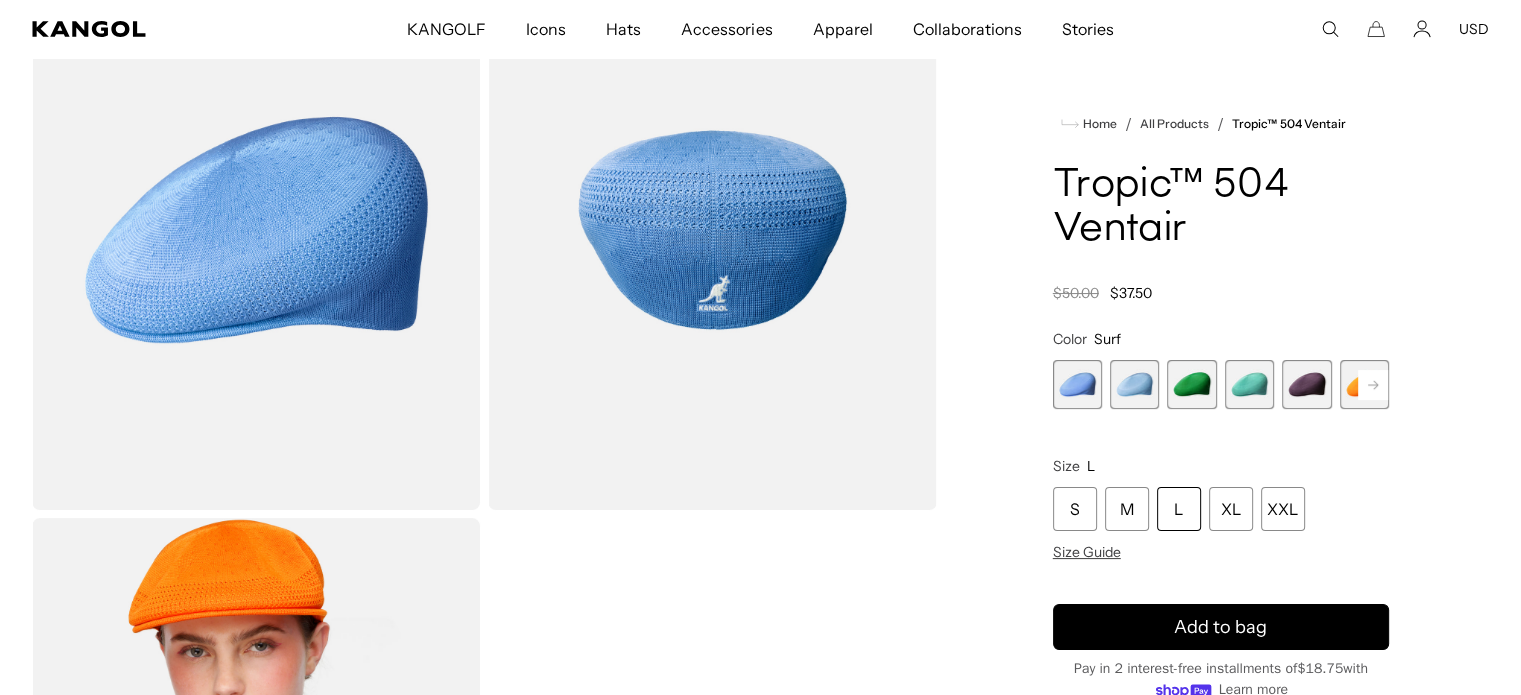 scroll, scrollTop: 0, scrollLeft: 412, axis: horizontal 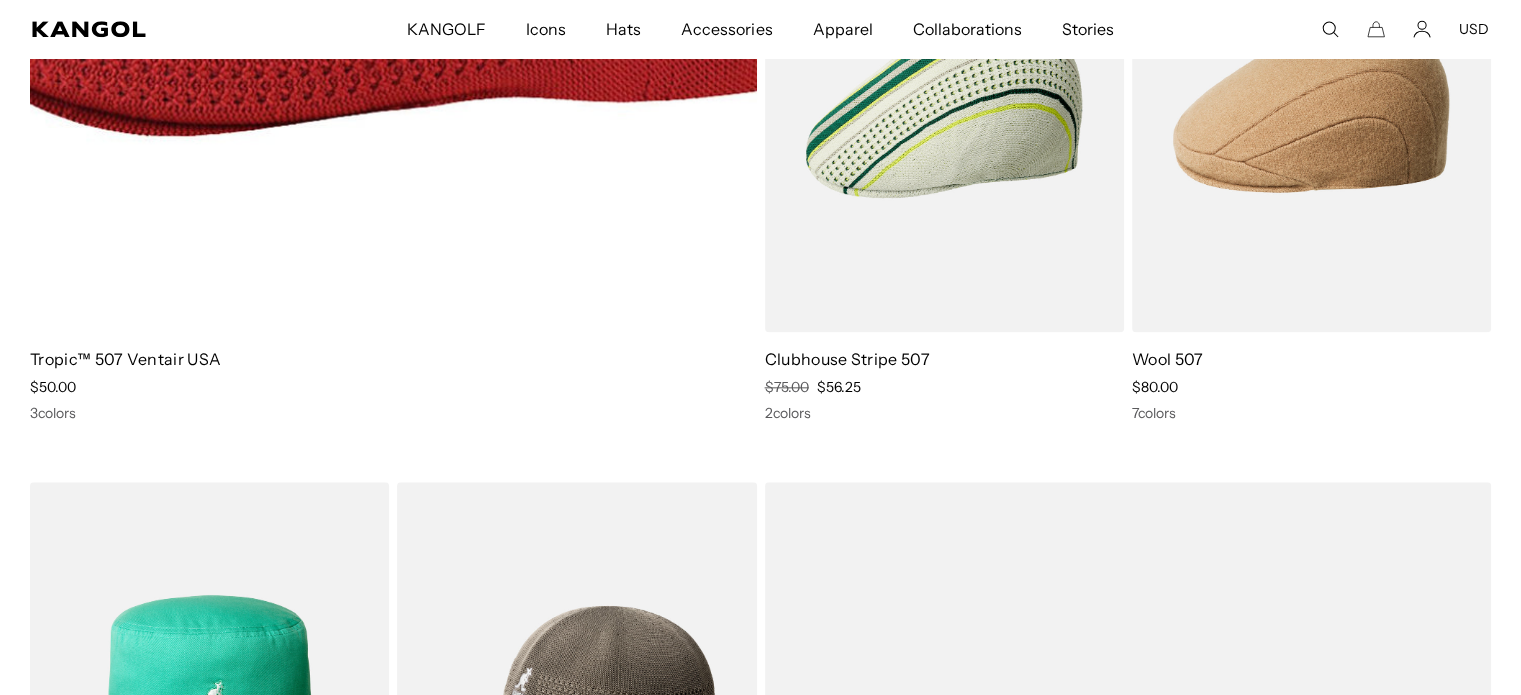 click on "Icons" at bounding box center (546, 29) 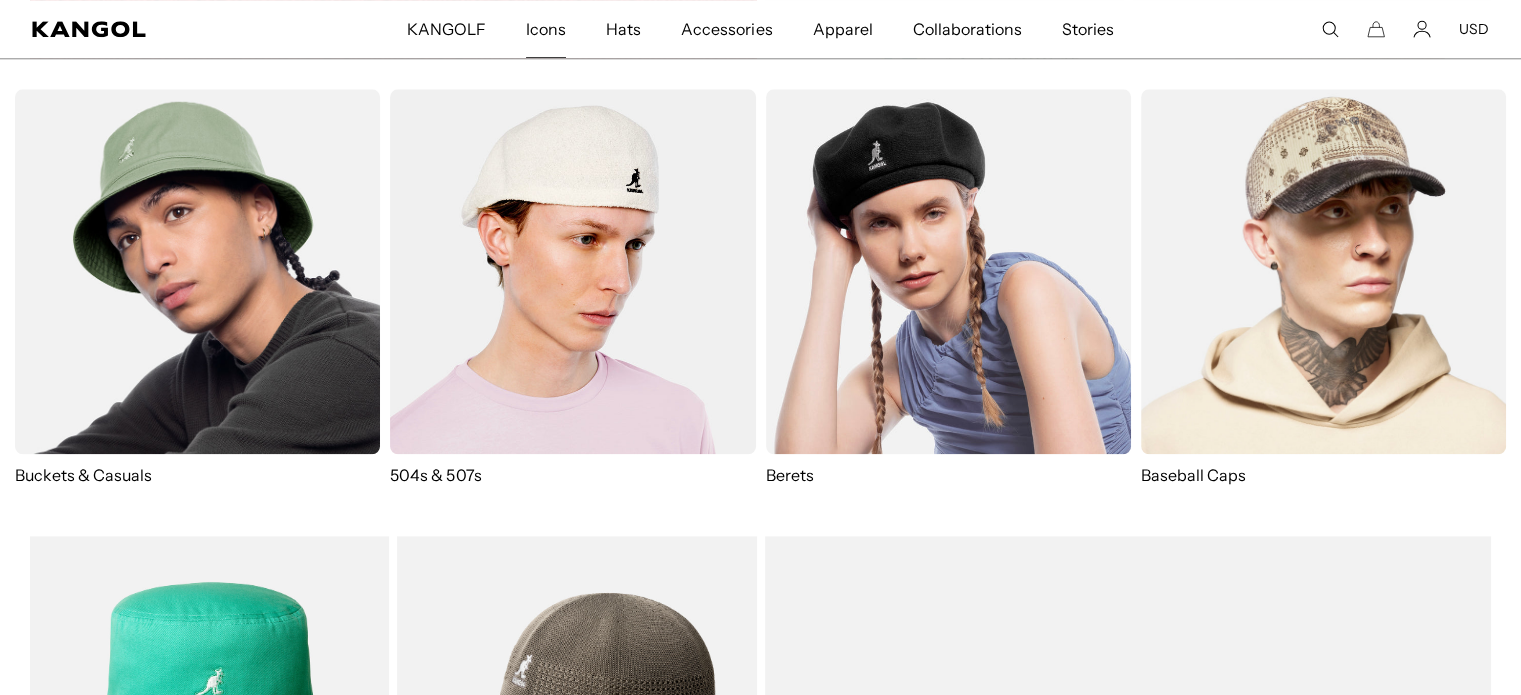 scroll, scrollTop: 2267, scrollLeft: 0, axis: vertical 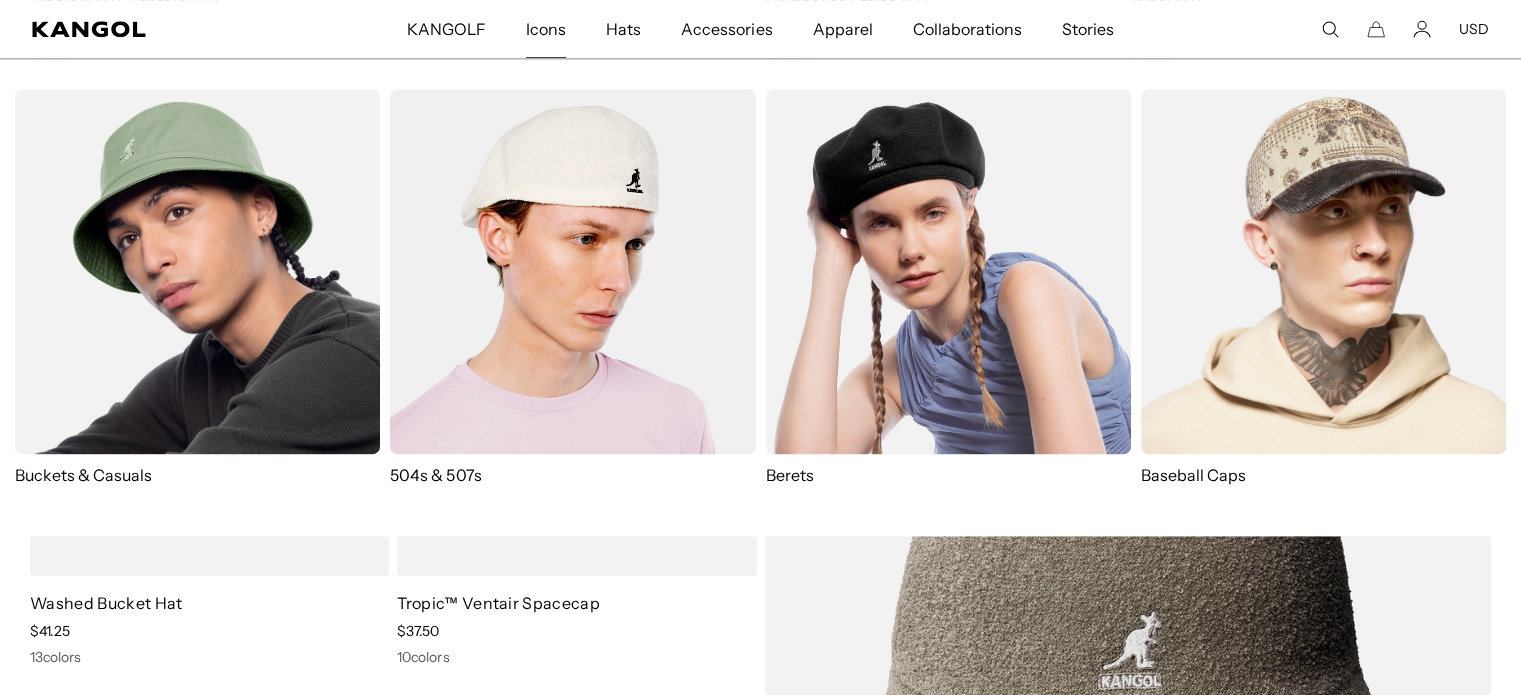 click at bounding box center (572, 271) 